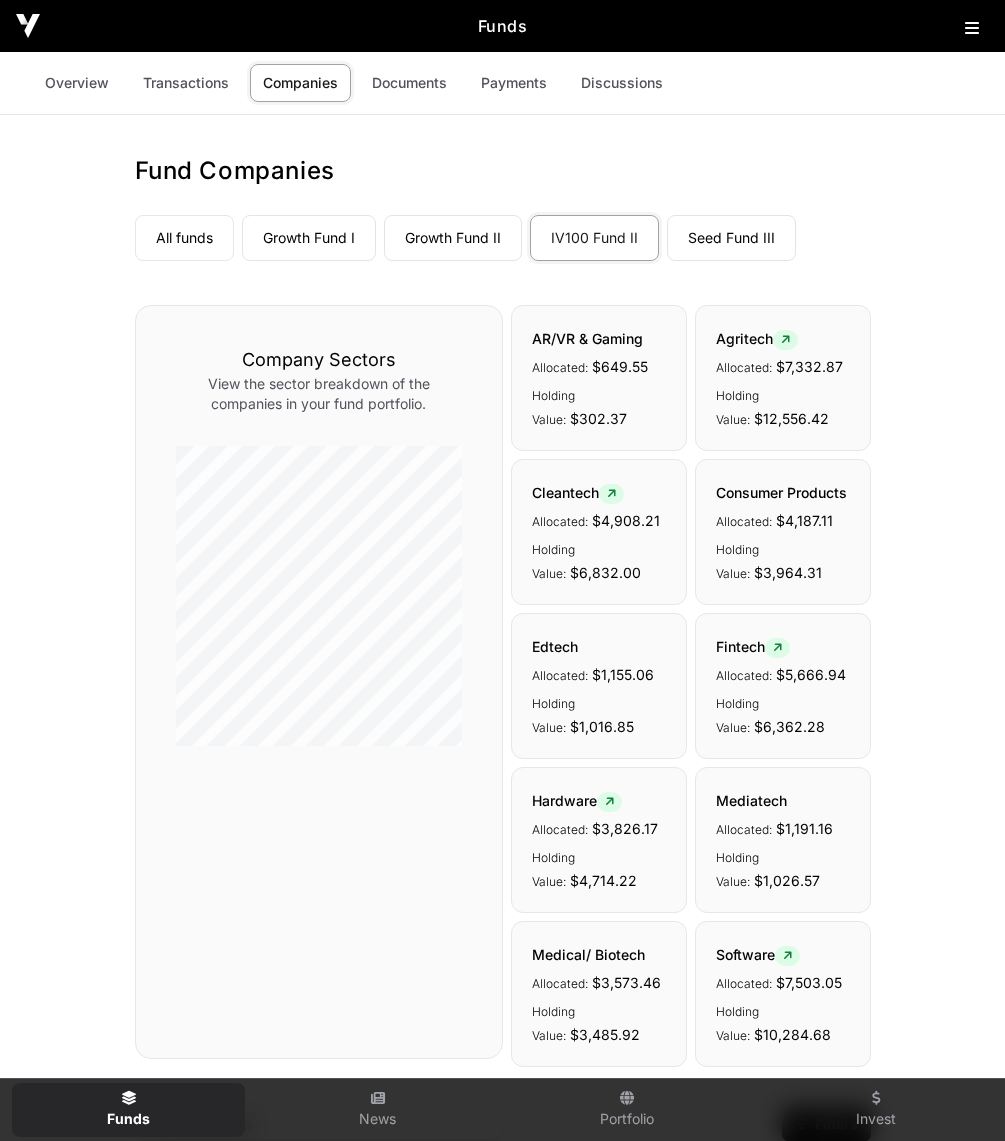 scroll, scrollTop: 0, scrollLeft: 0, axis: both 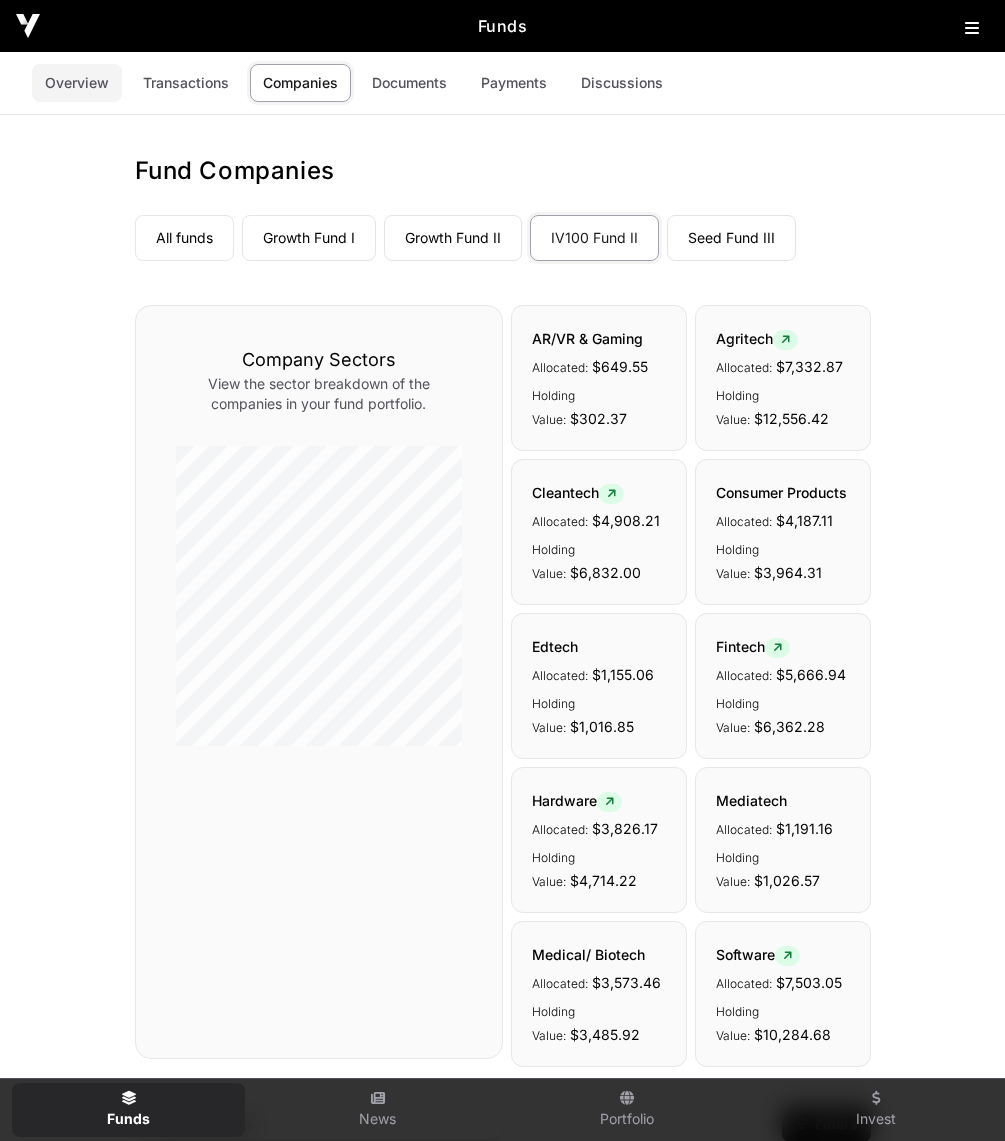 click on "Overview" 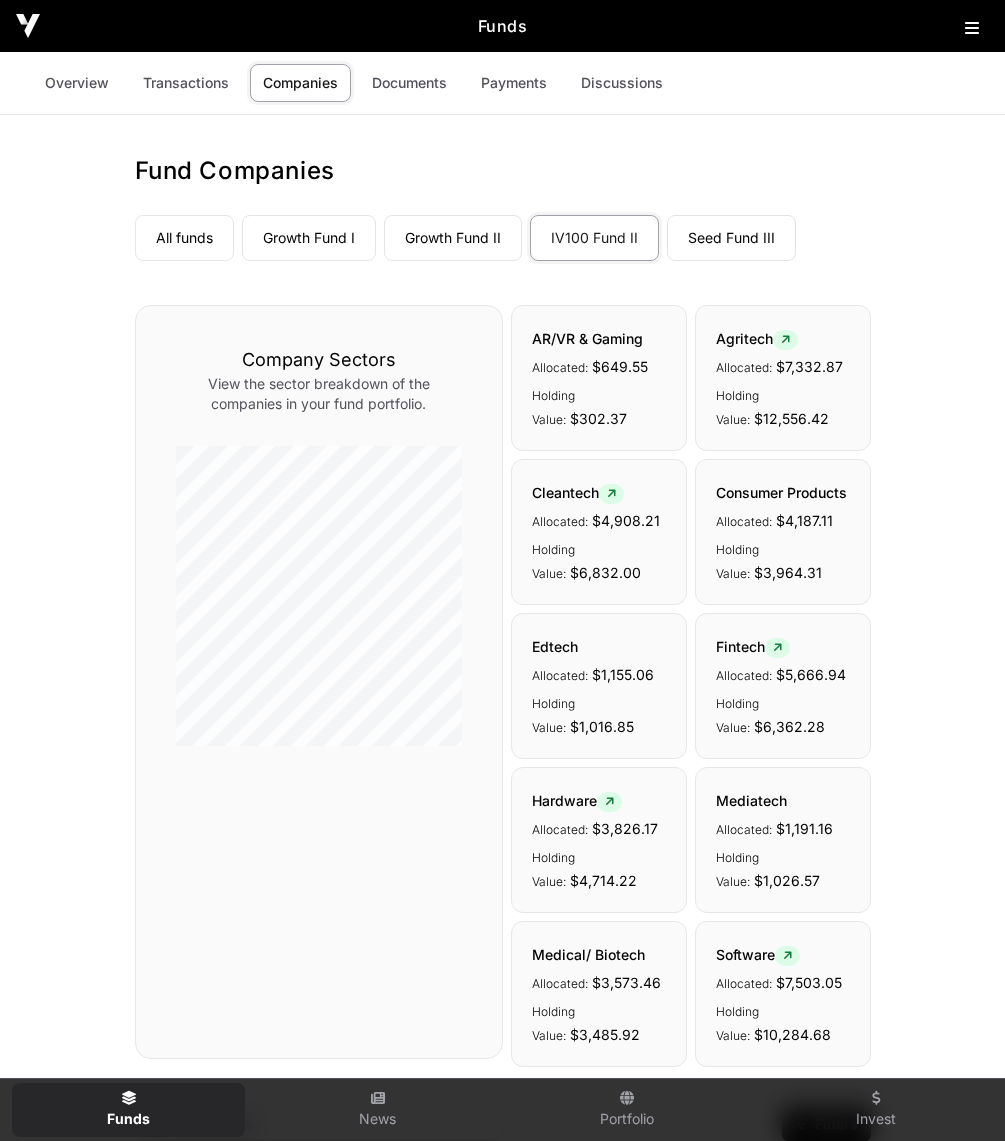 click 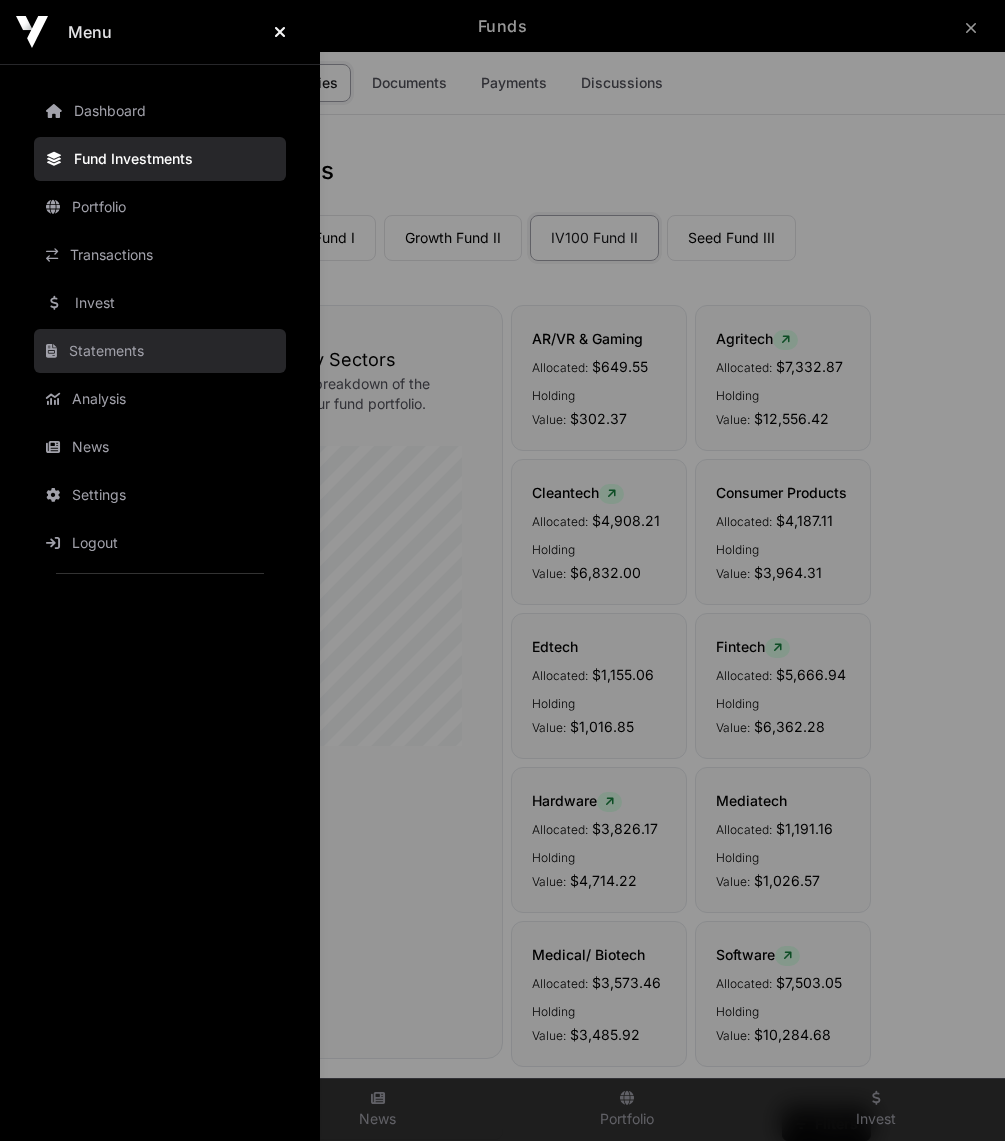 click on "Statements" at bounding box center (160, 351) 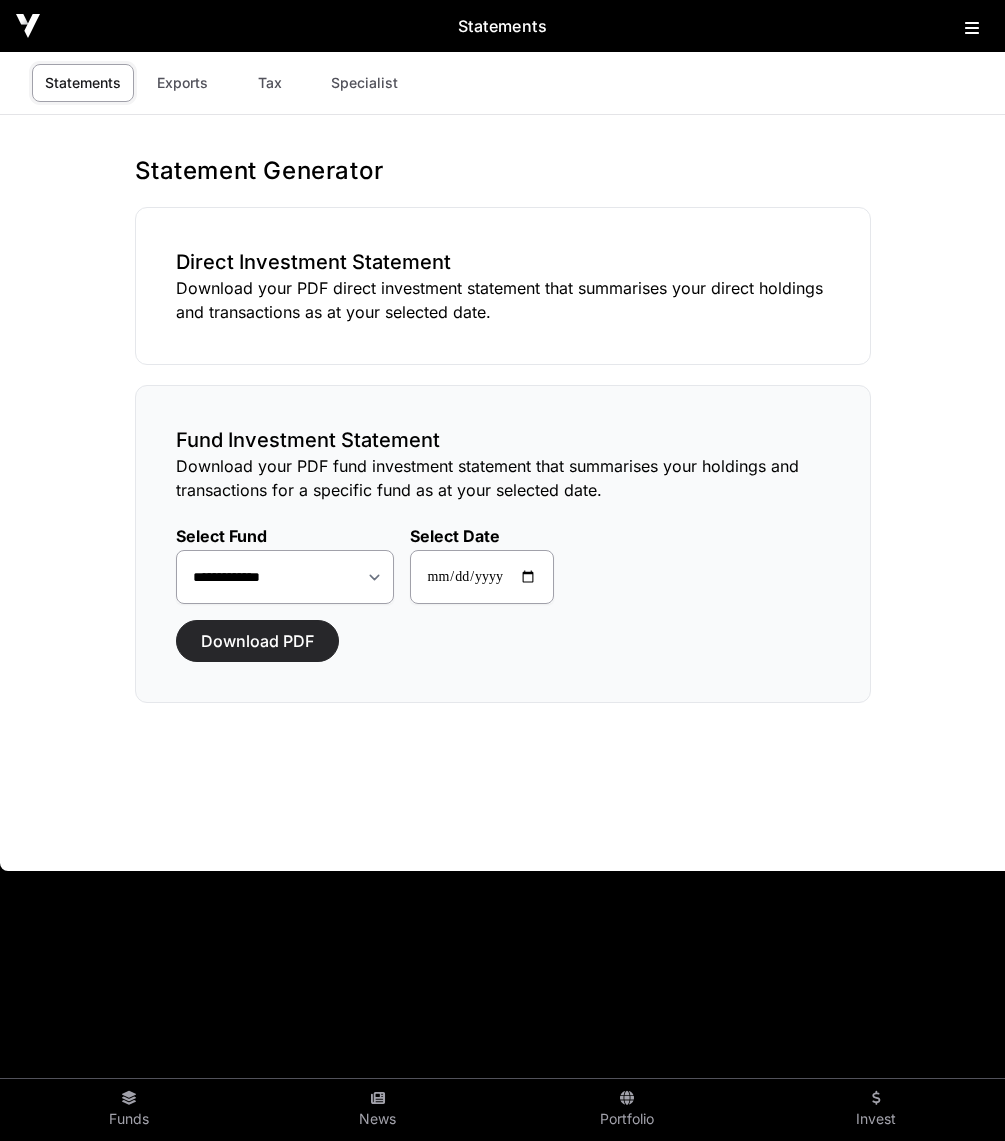 click on "Download PDF" 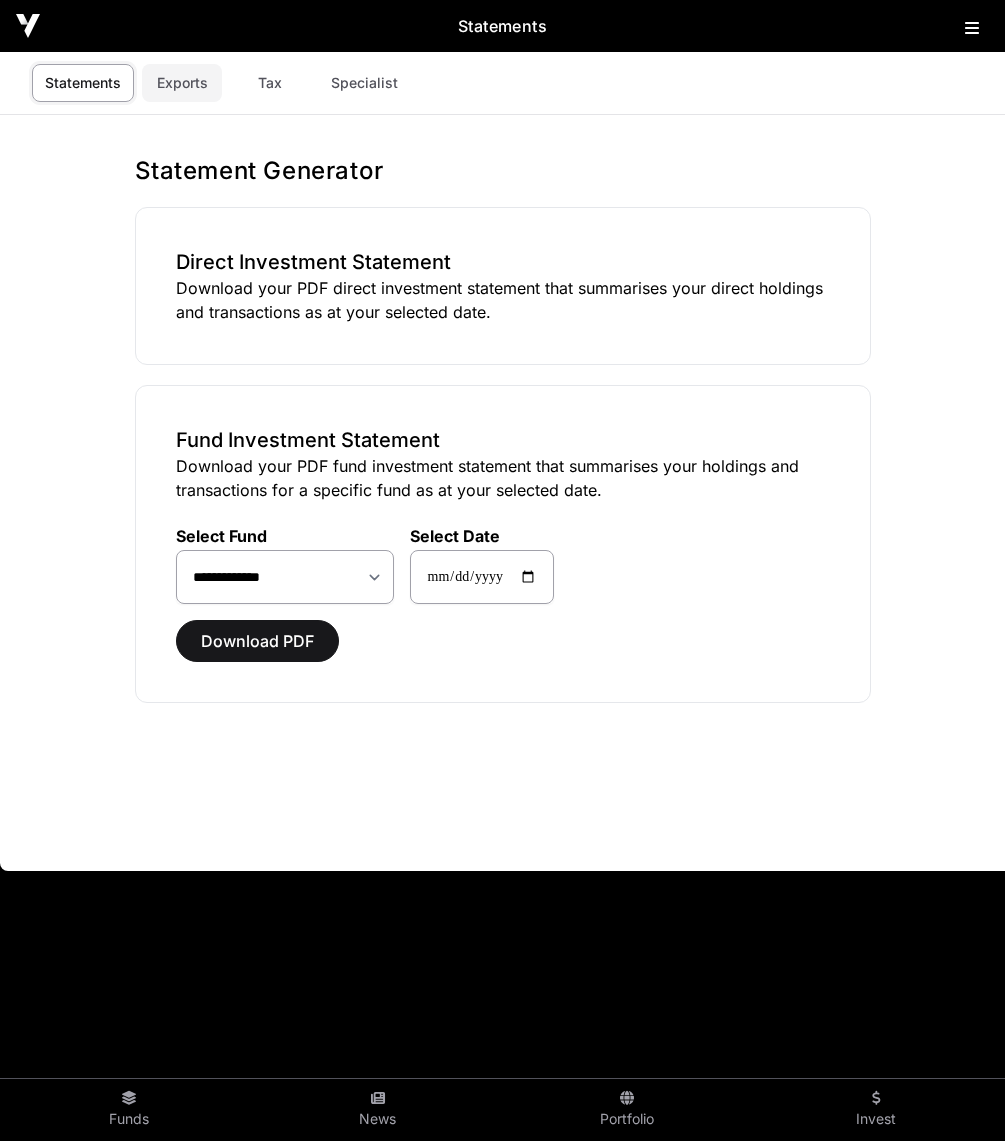 click on "Exports" 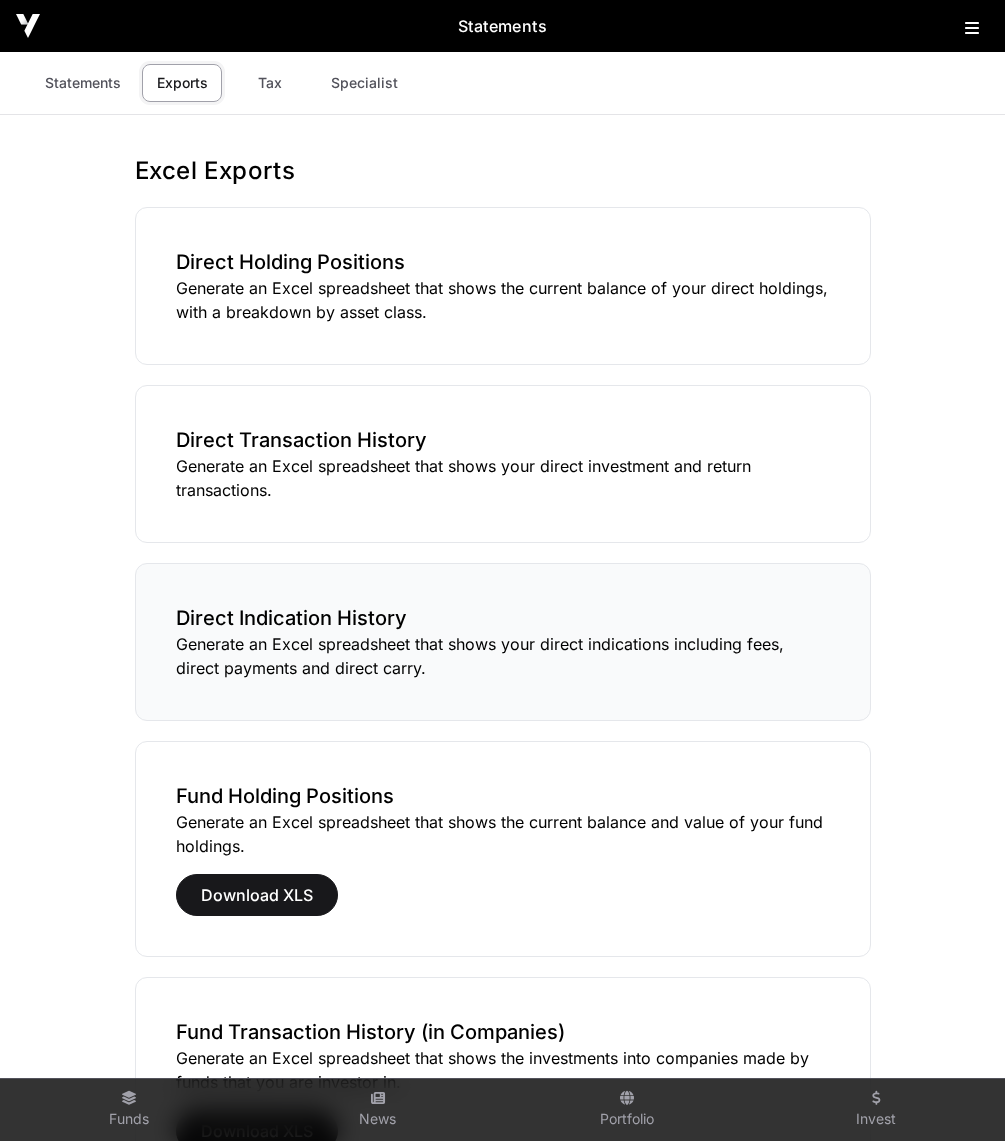 scroll, scrollTop: 0, scrollLeft: 0, axis: both 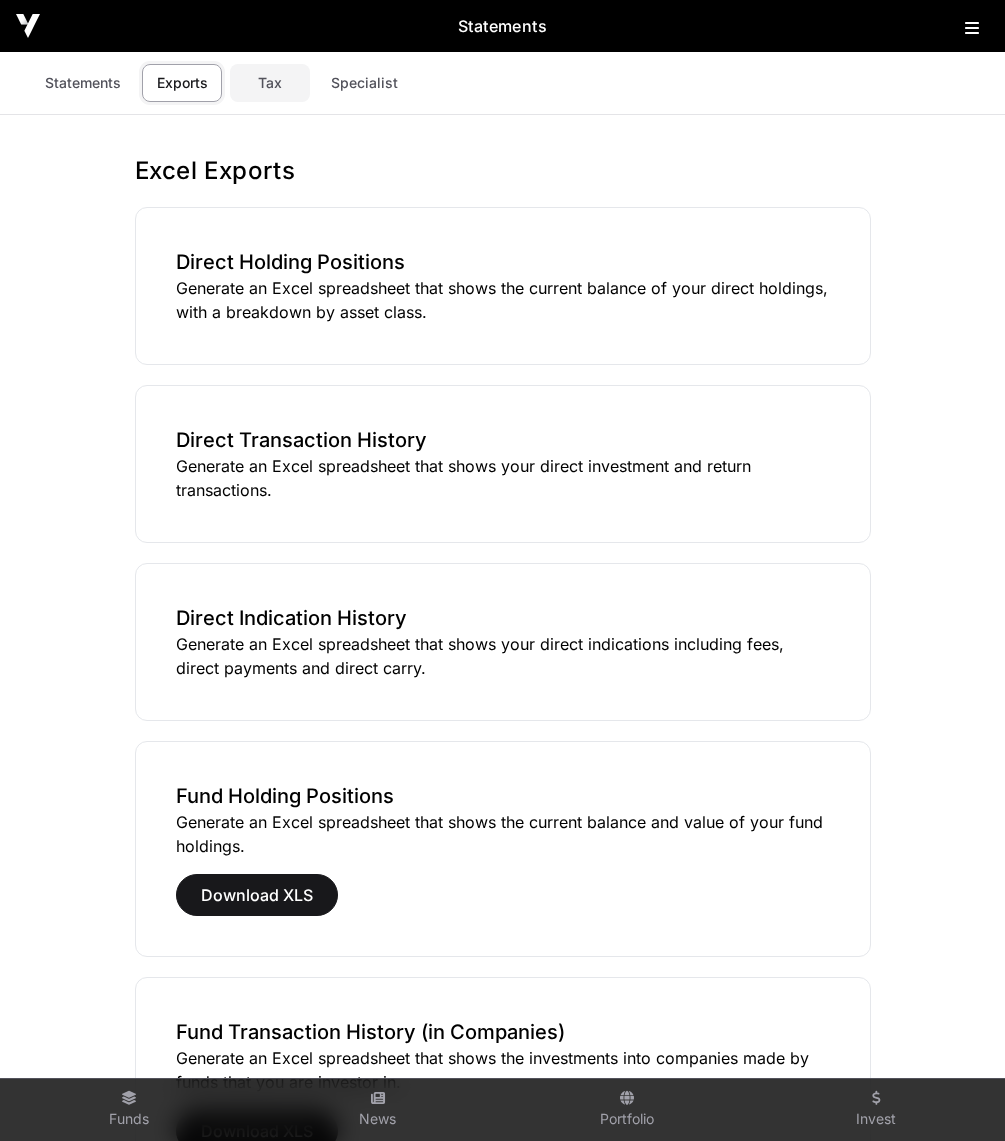 click on "Tax" 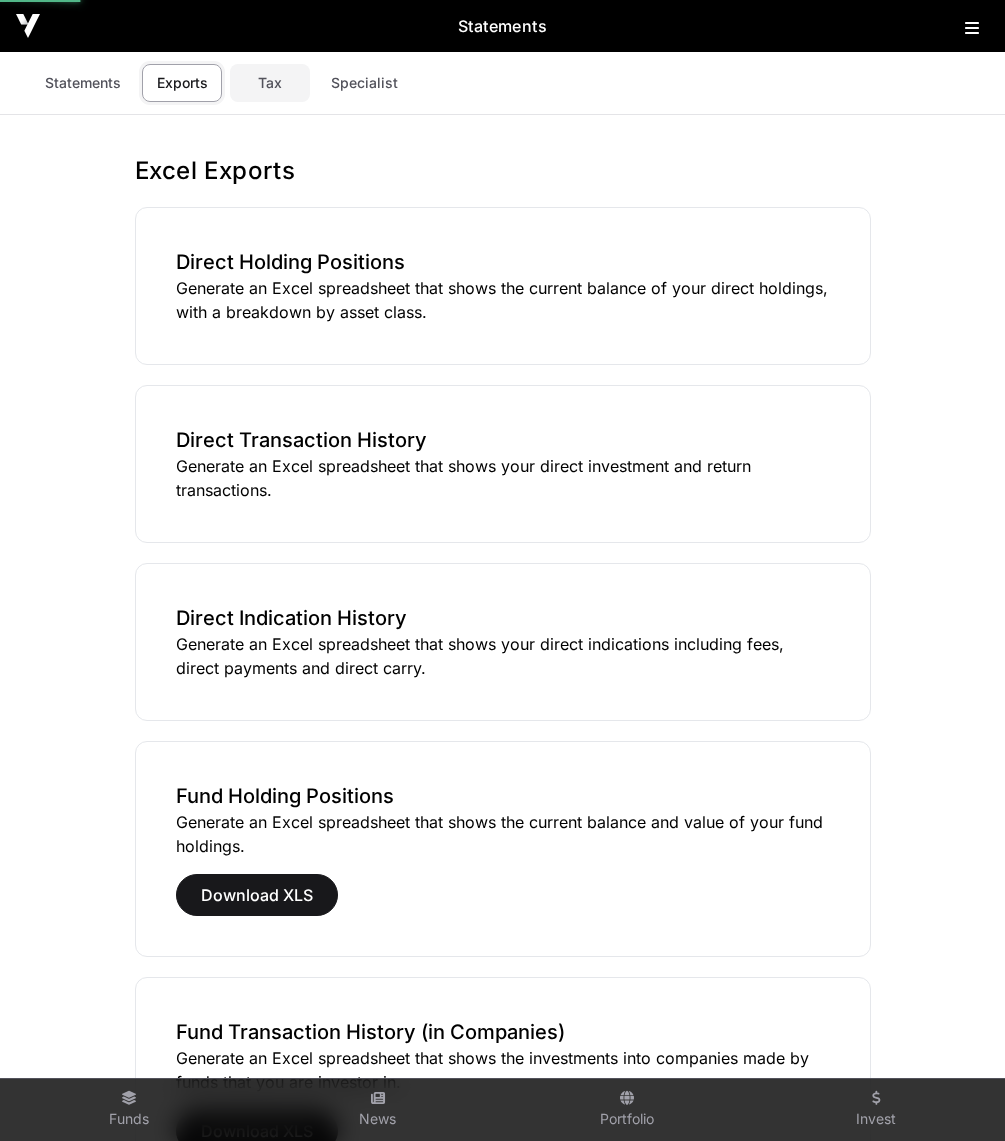 select 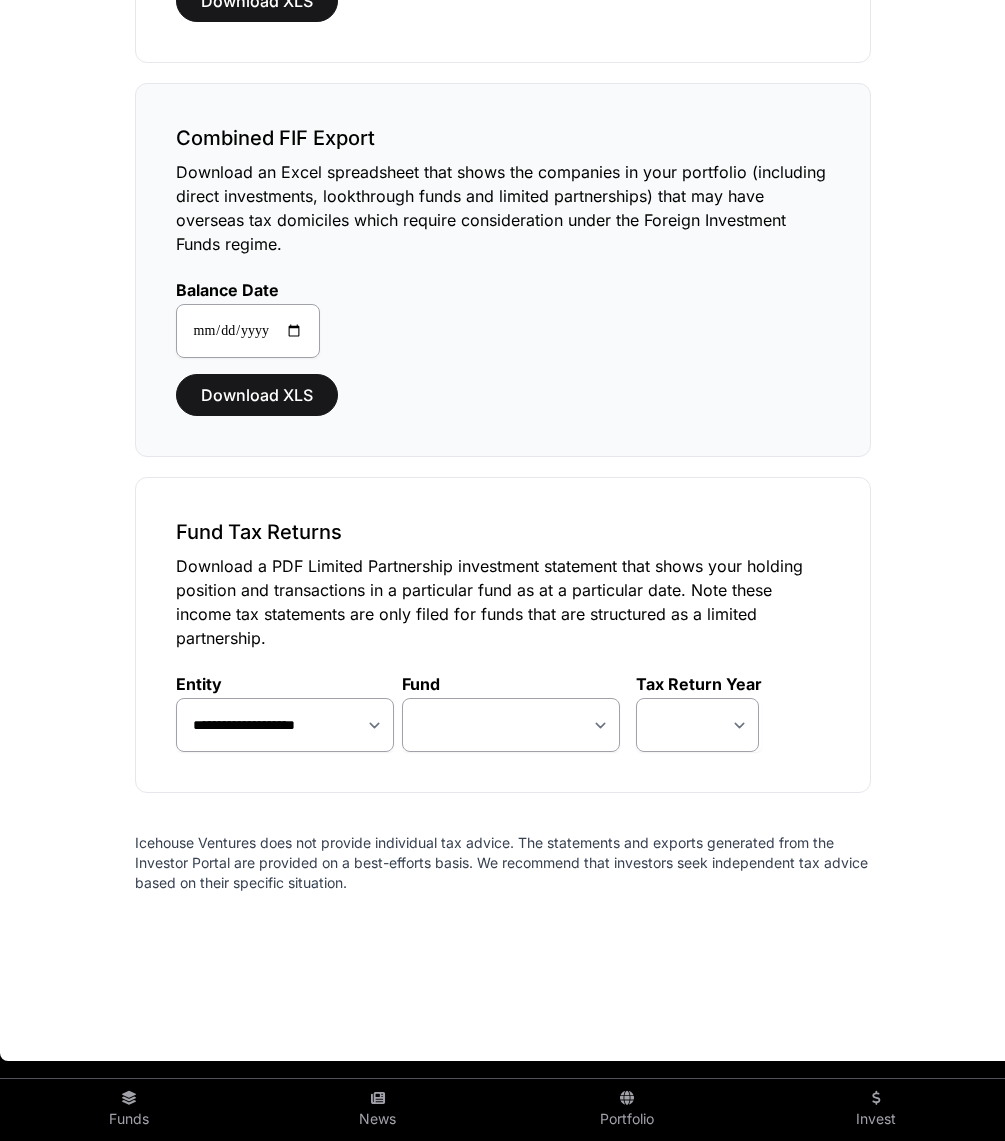 scroll, scrollTop: 1234, scrollLeft: 0, axis: vertical 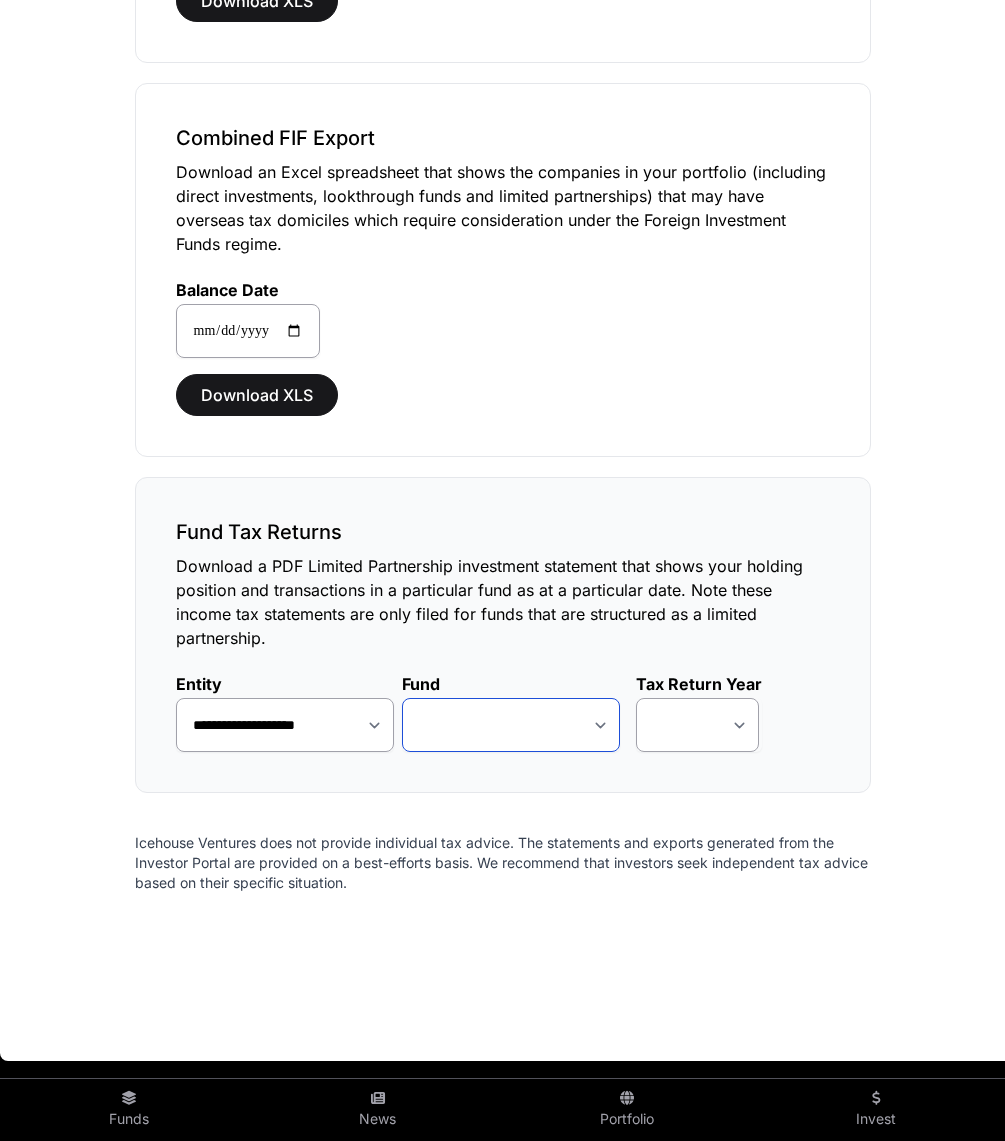click on "**********" 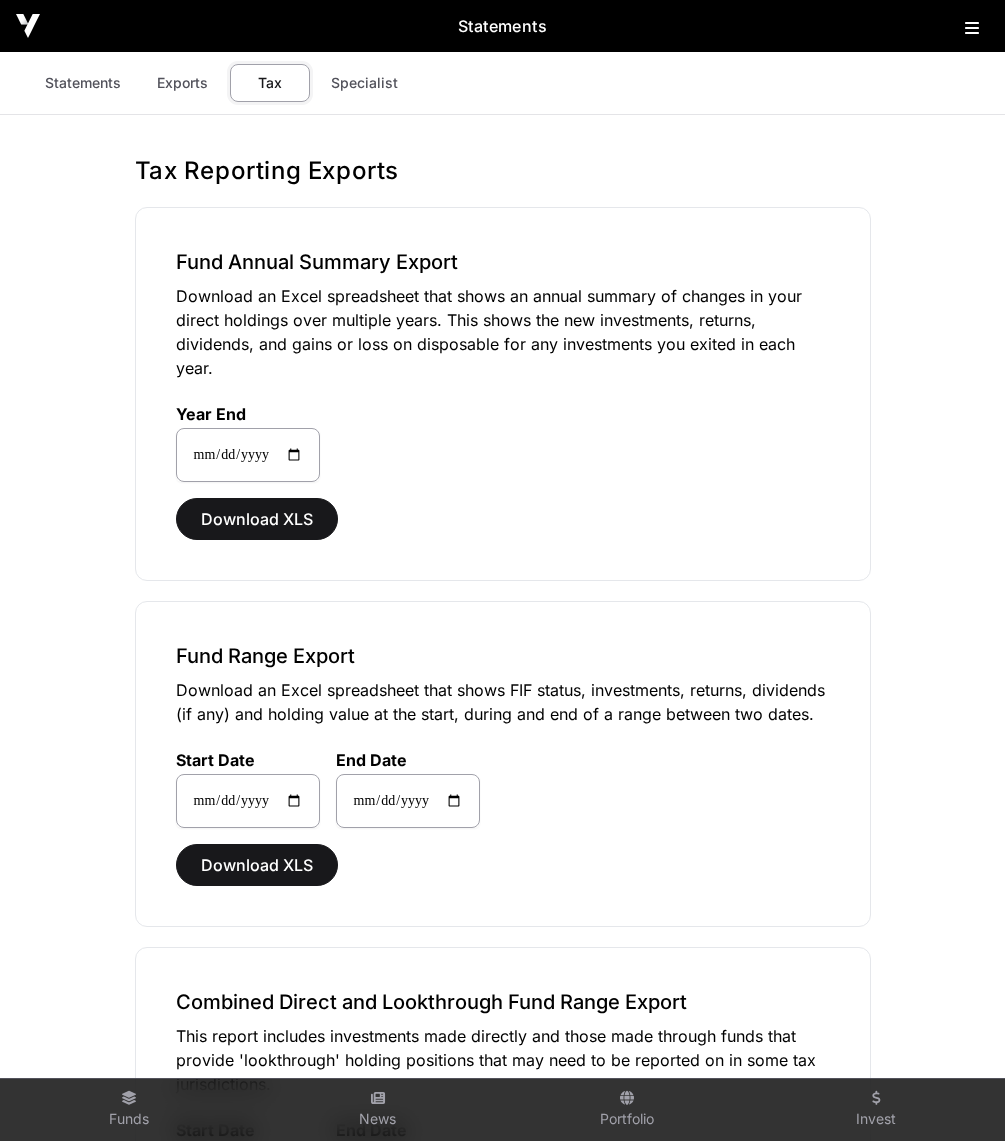 scroll, scrollTop: 0, scrollLeft: 0, axis: both 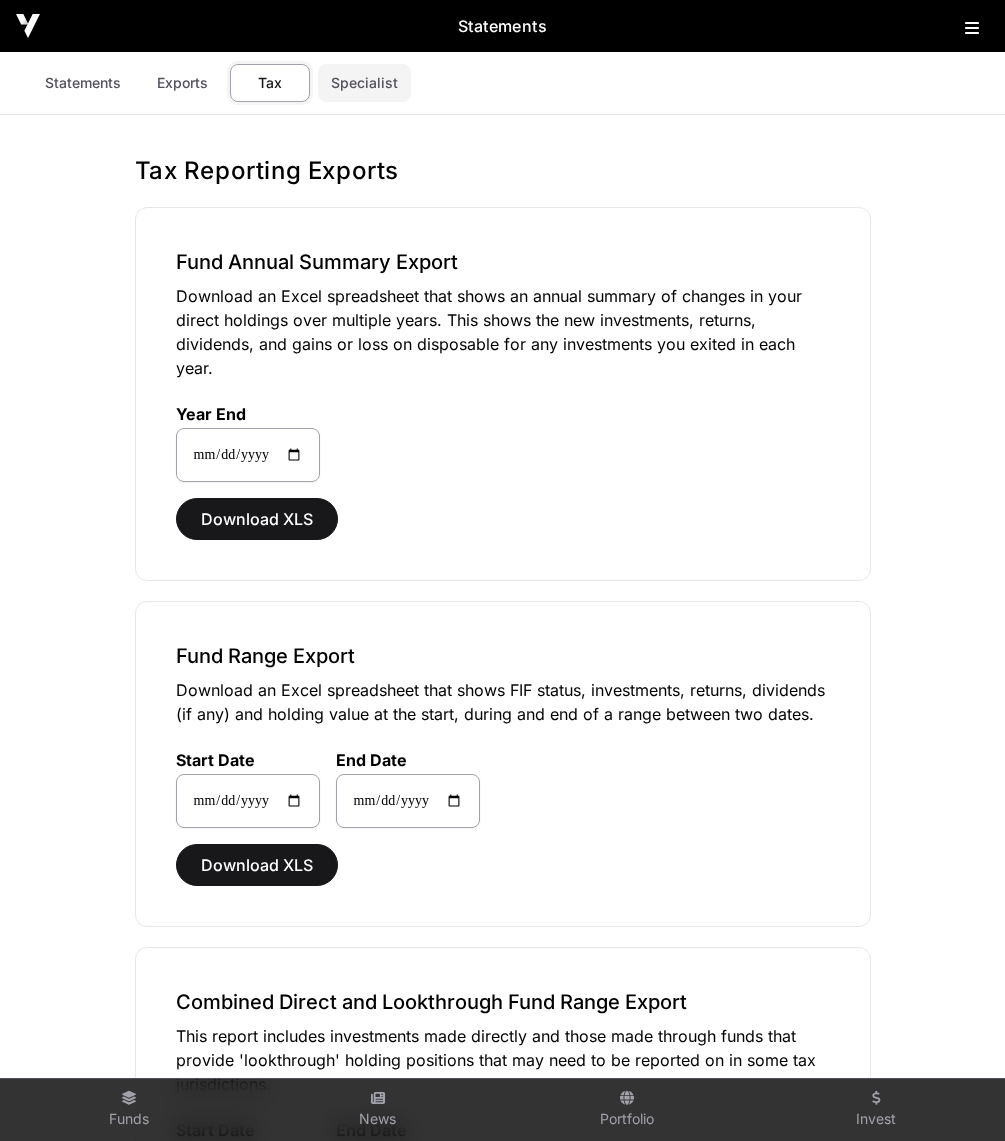 click on "Specialist" 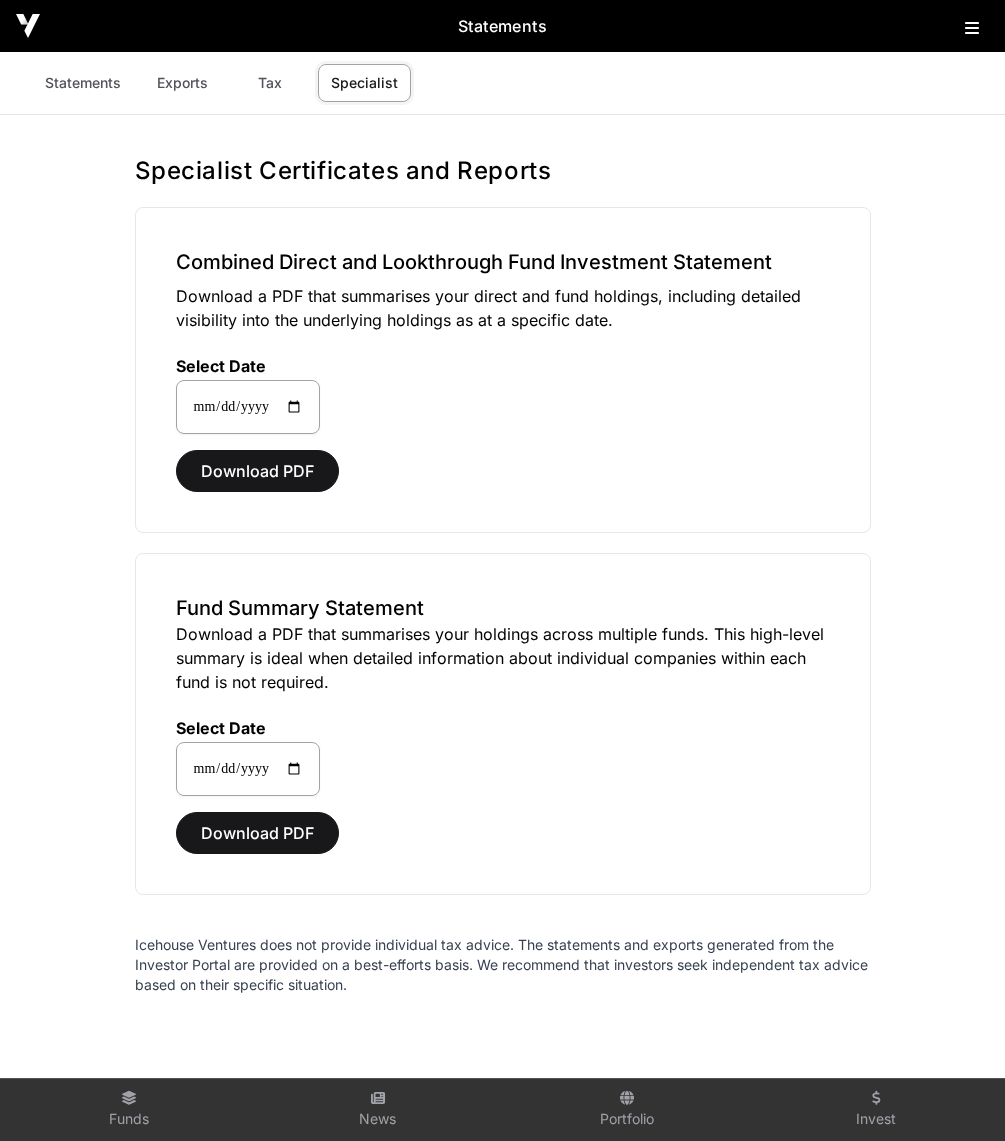 scroll, scrollTop: 0, scrollLeft: 0, axis: both 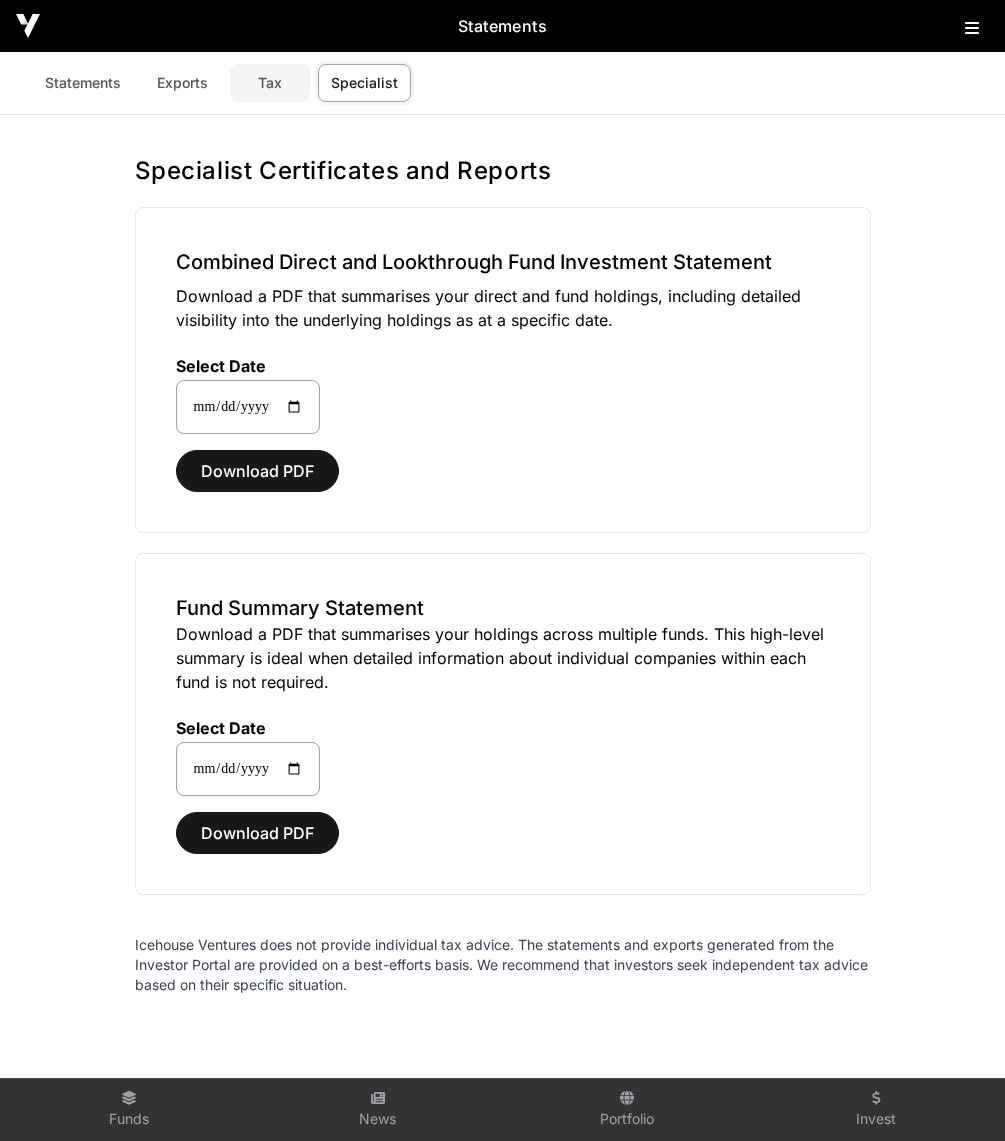 click on "Tax" 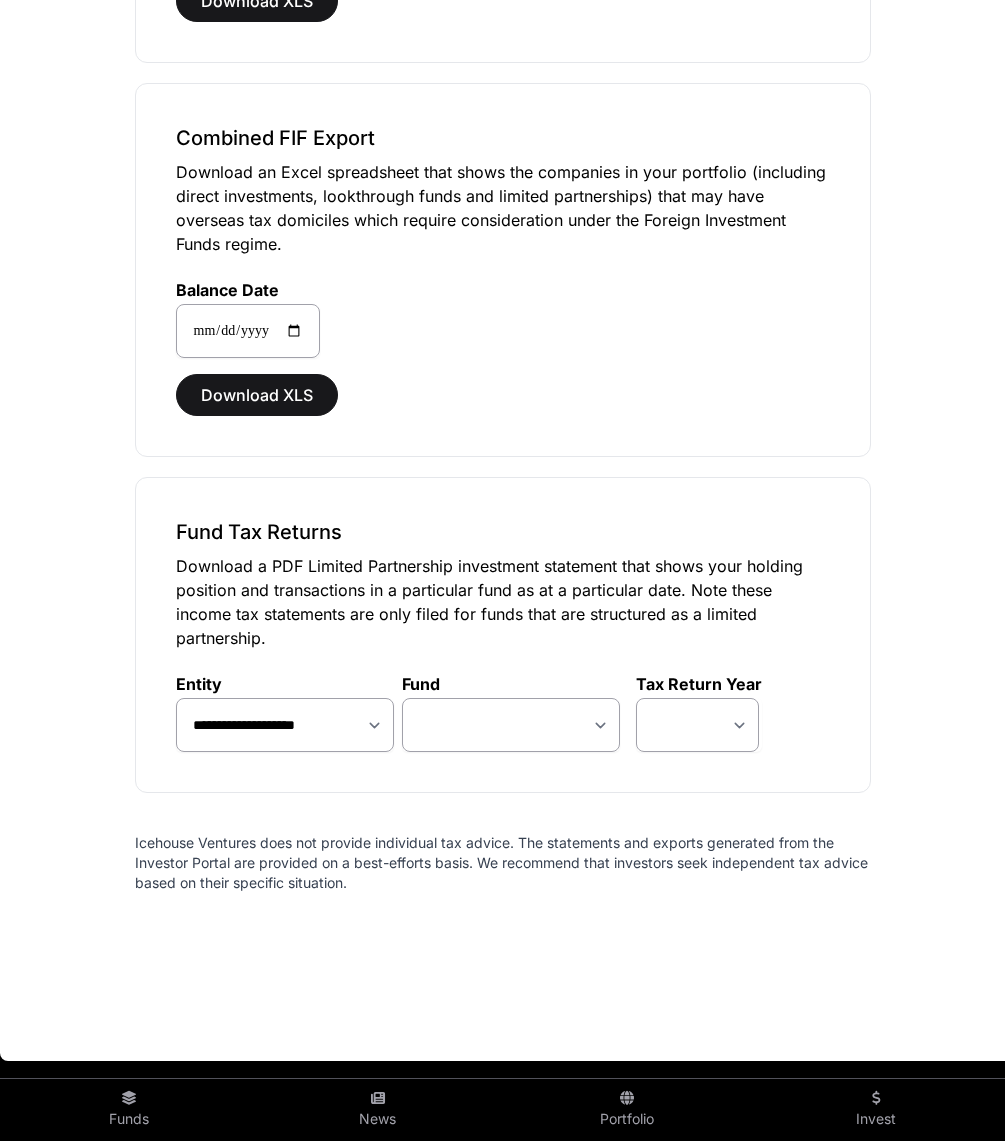 scroll, scrollTop: 1234, scrollLeft: 0, axis: vertical 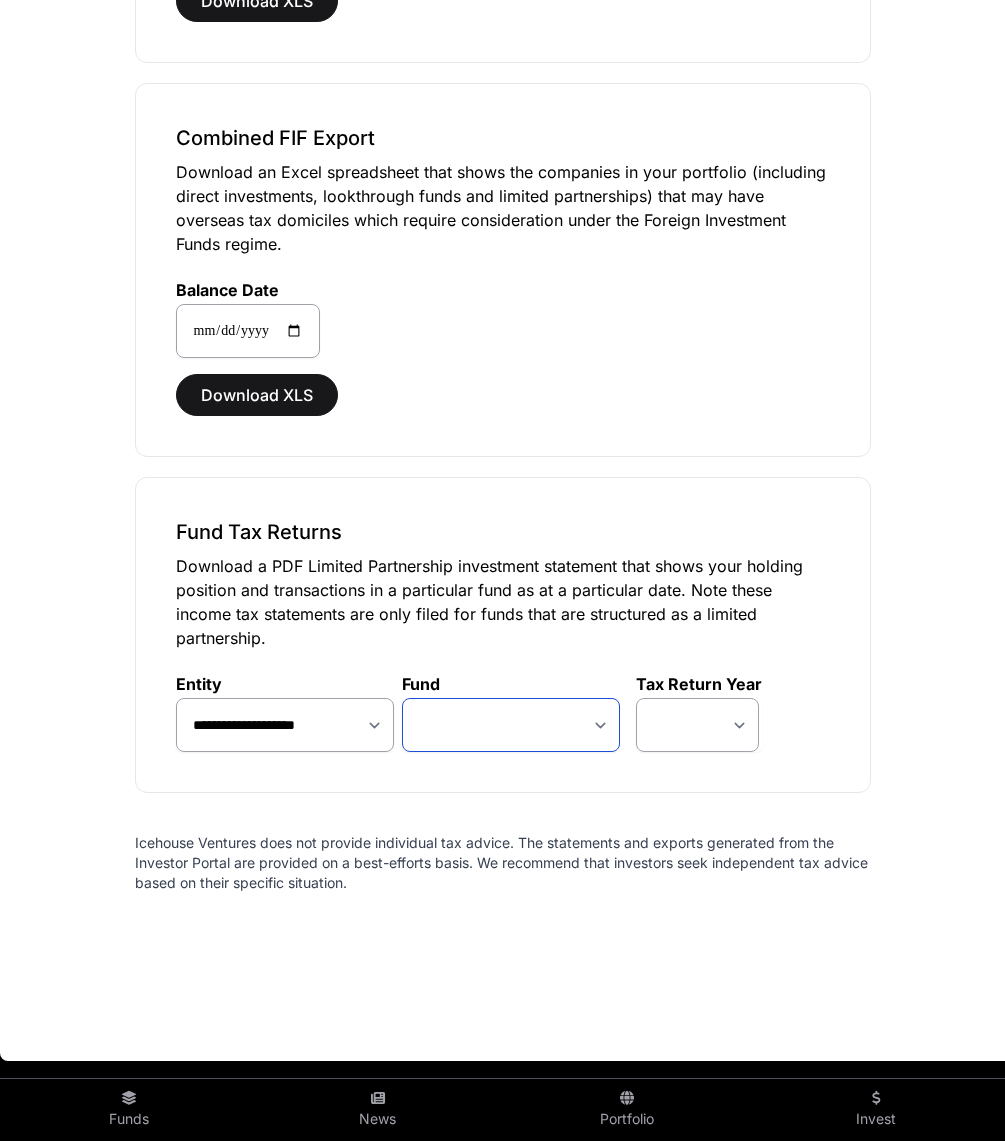click on "**********" 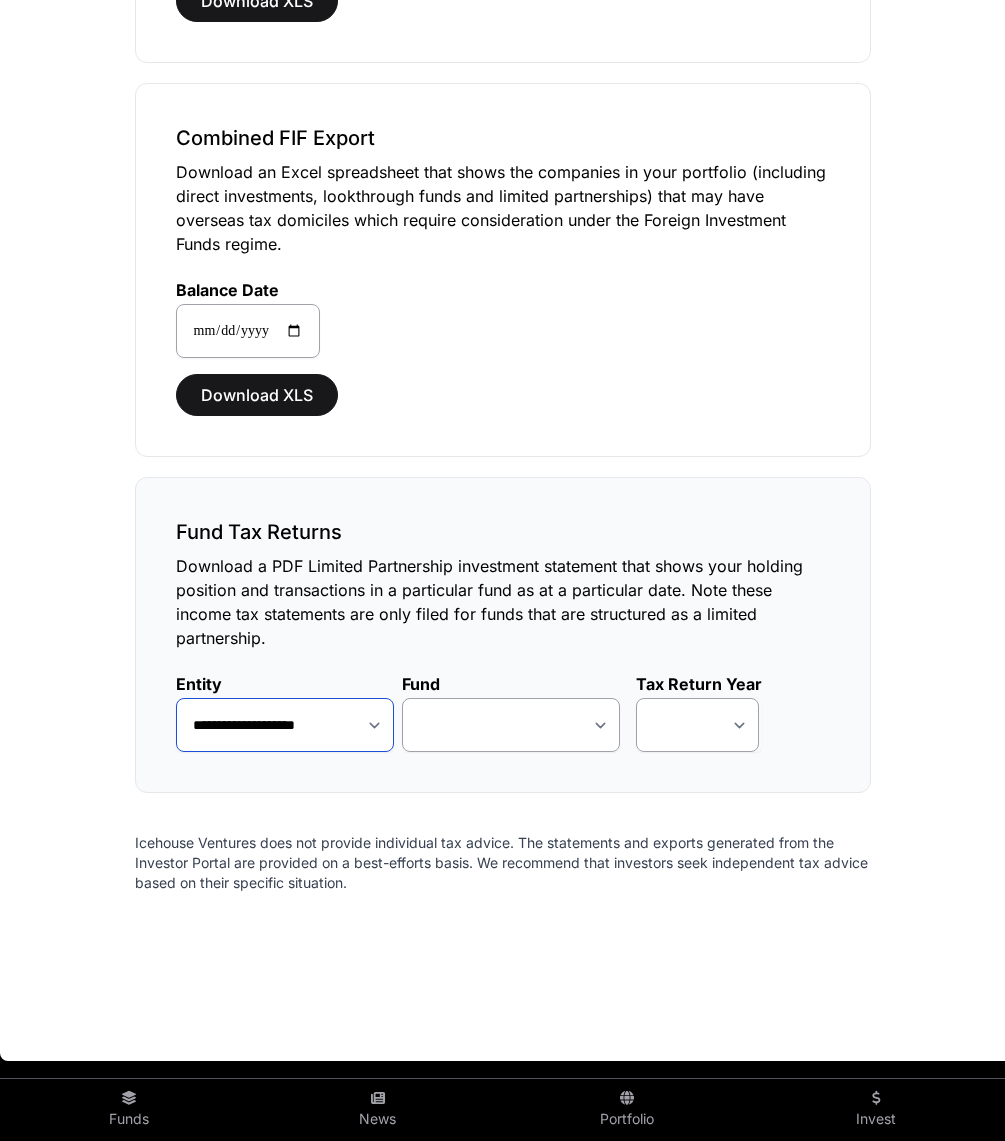 click on "**********" 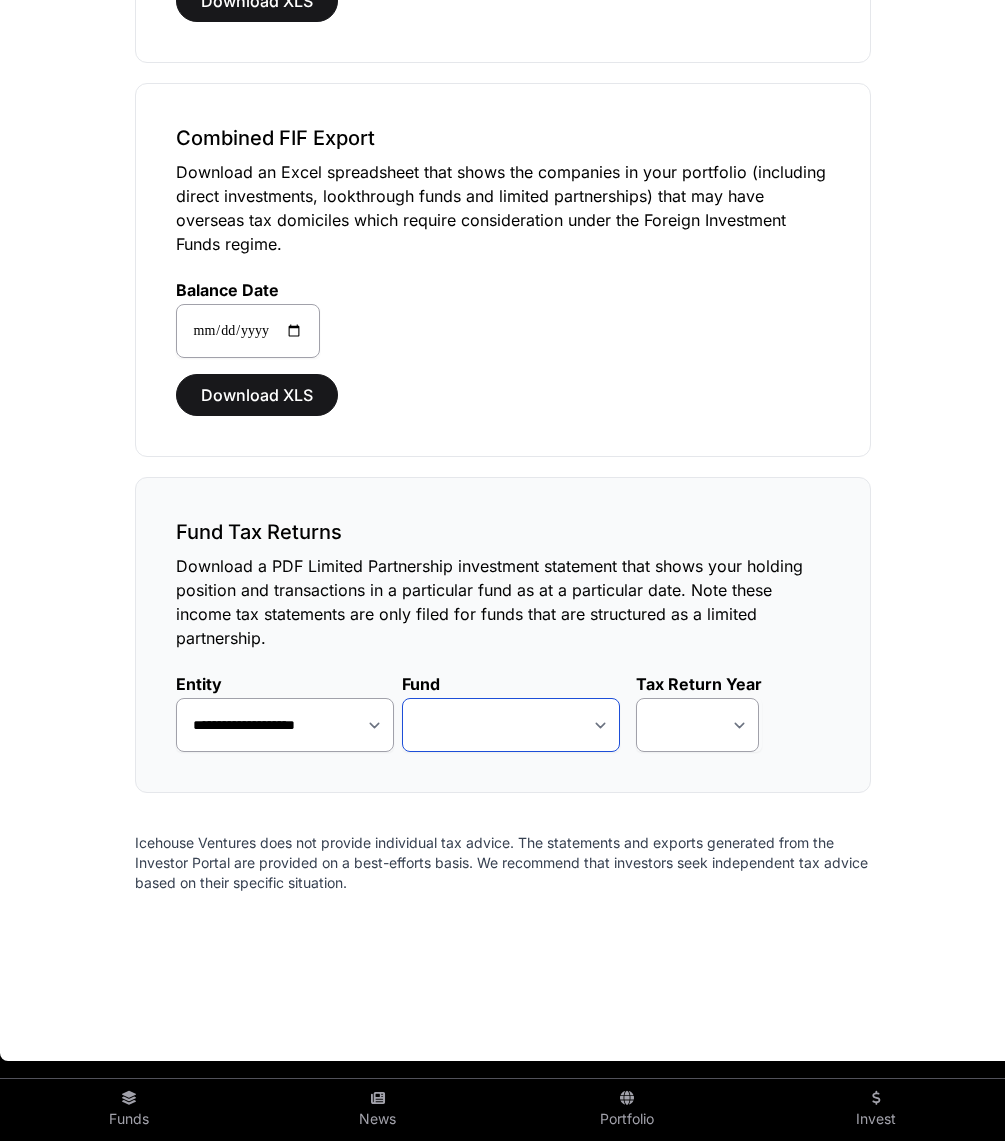 click on "**********" 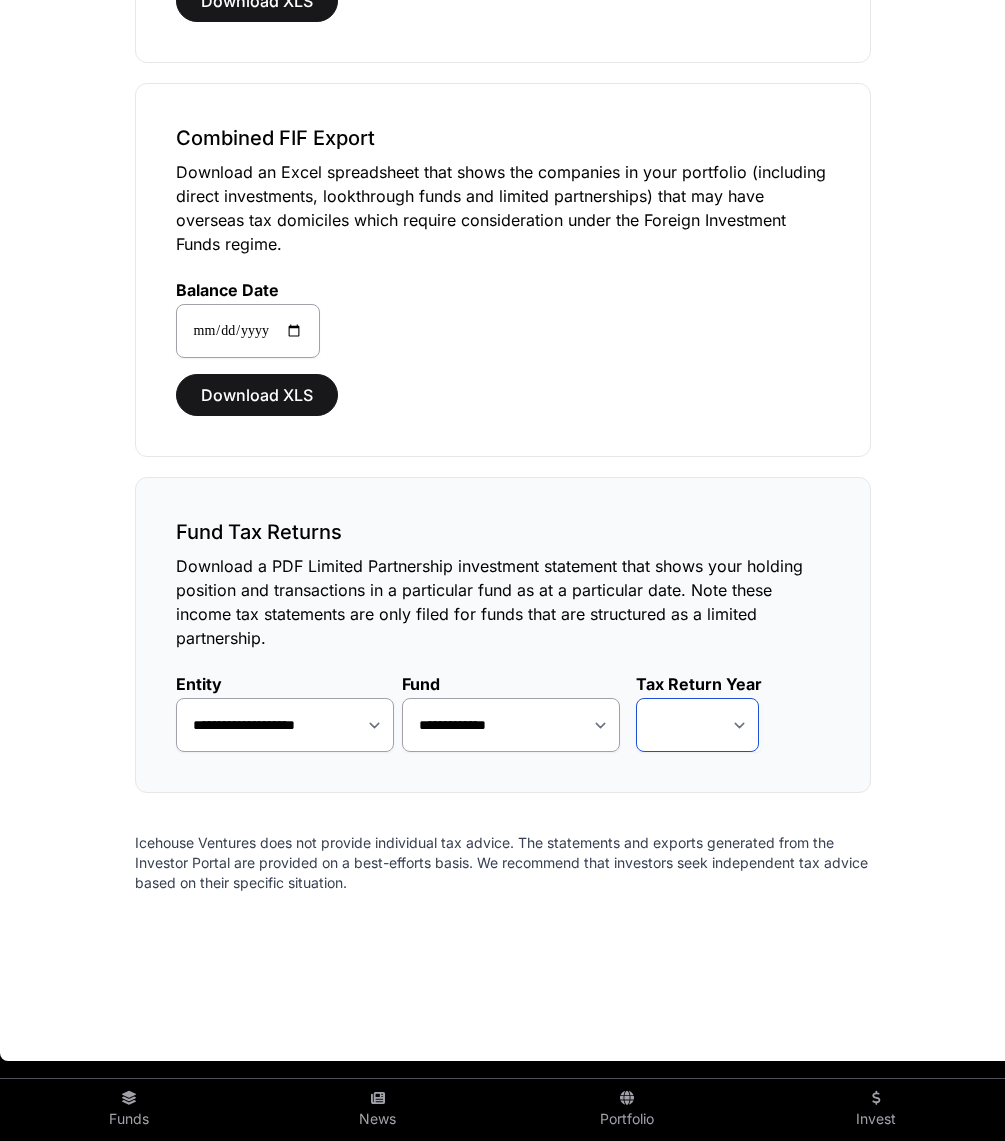 click on "**** **** ****" 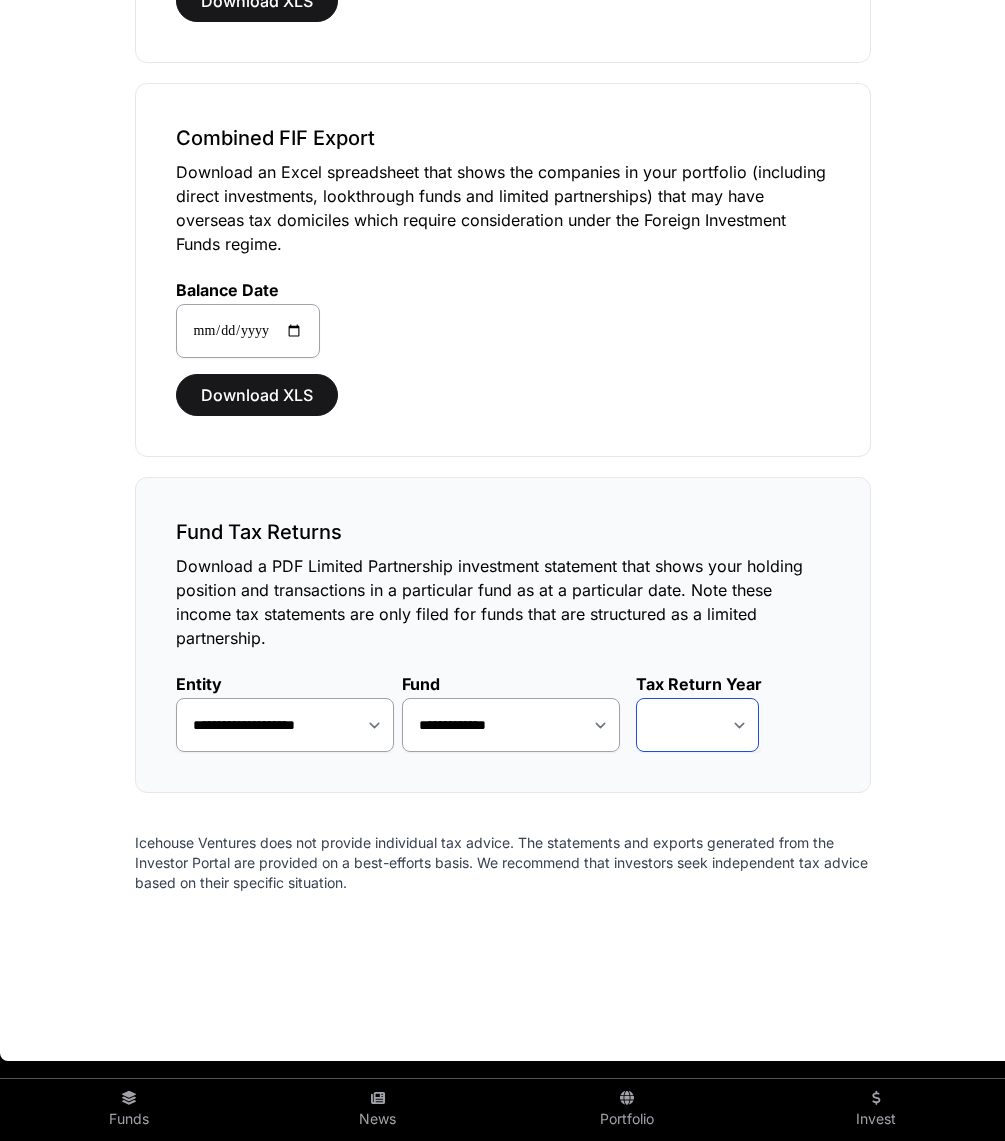 select on "*" 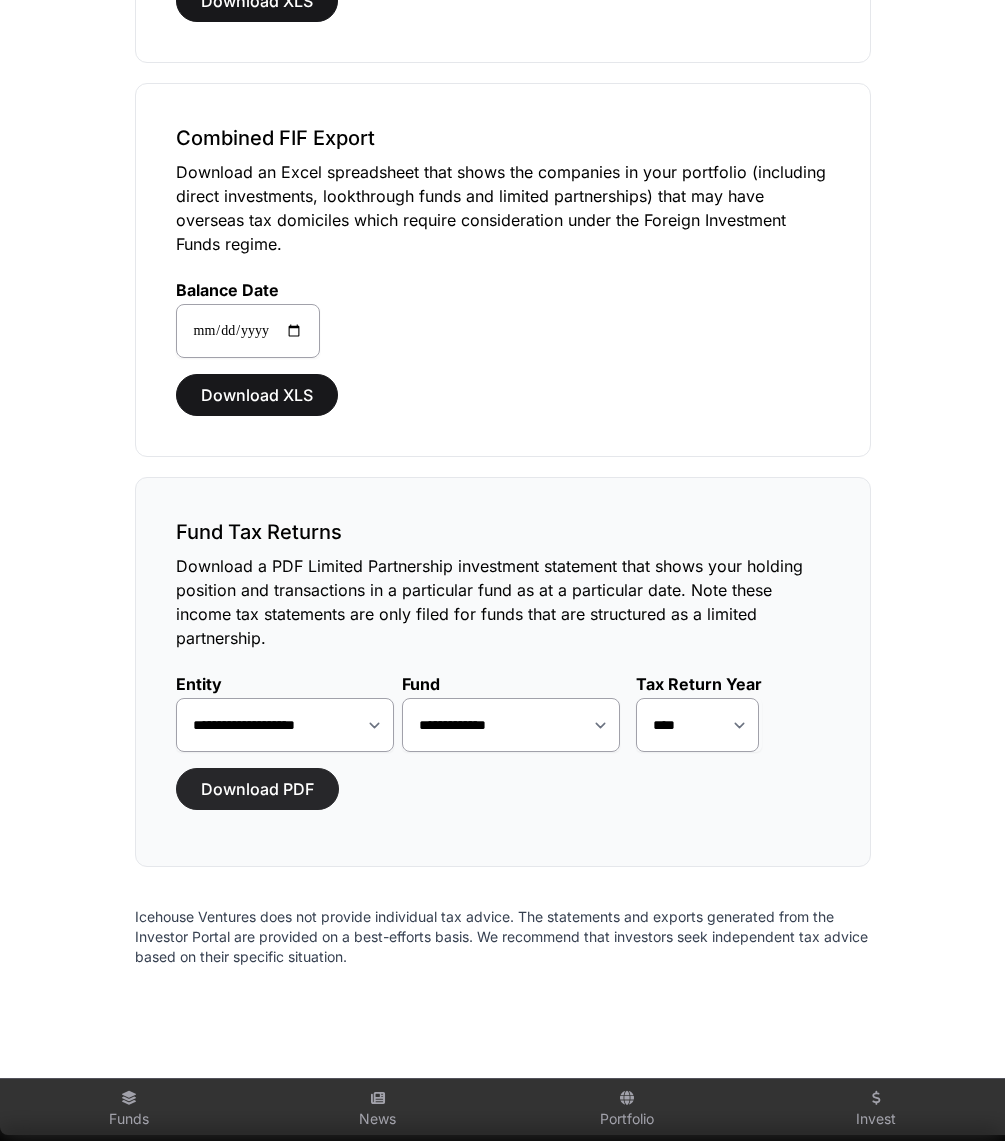 click on "Download PDF" 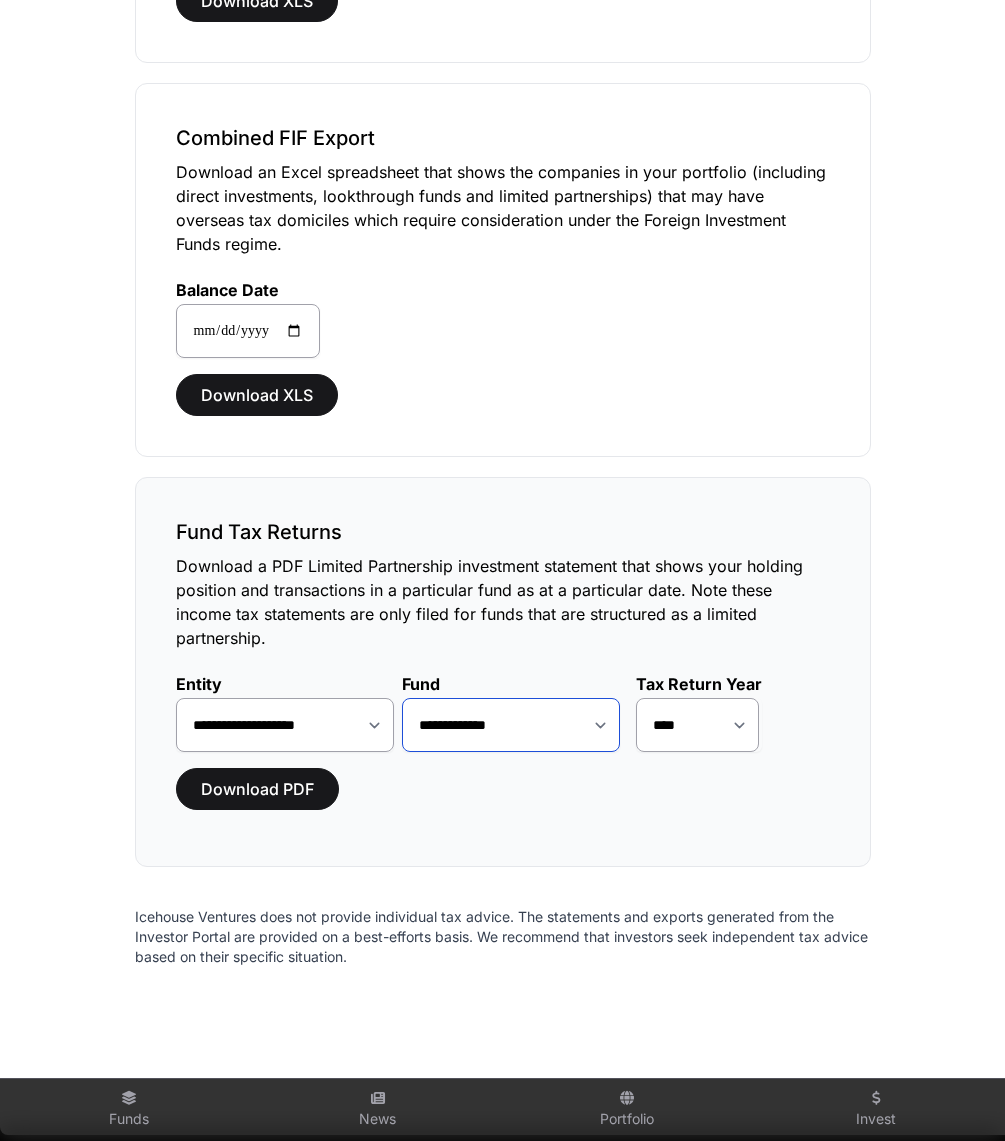 select on "**" 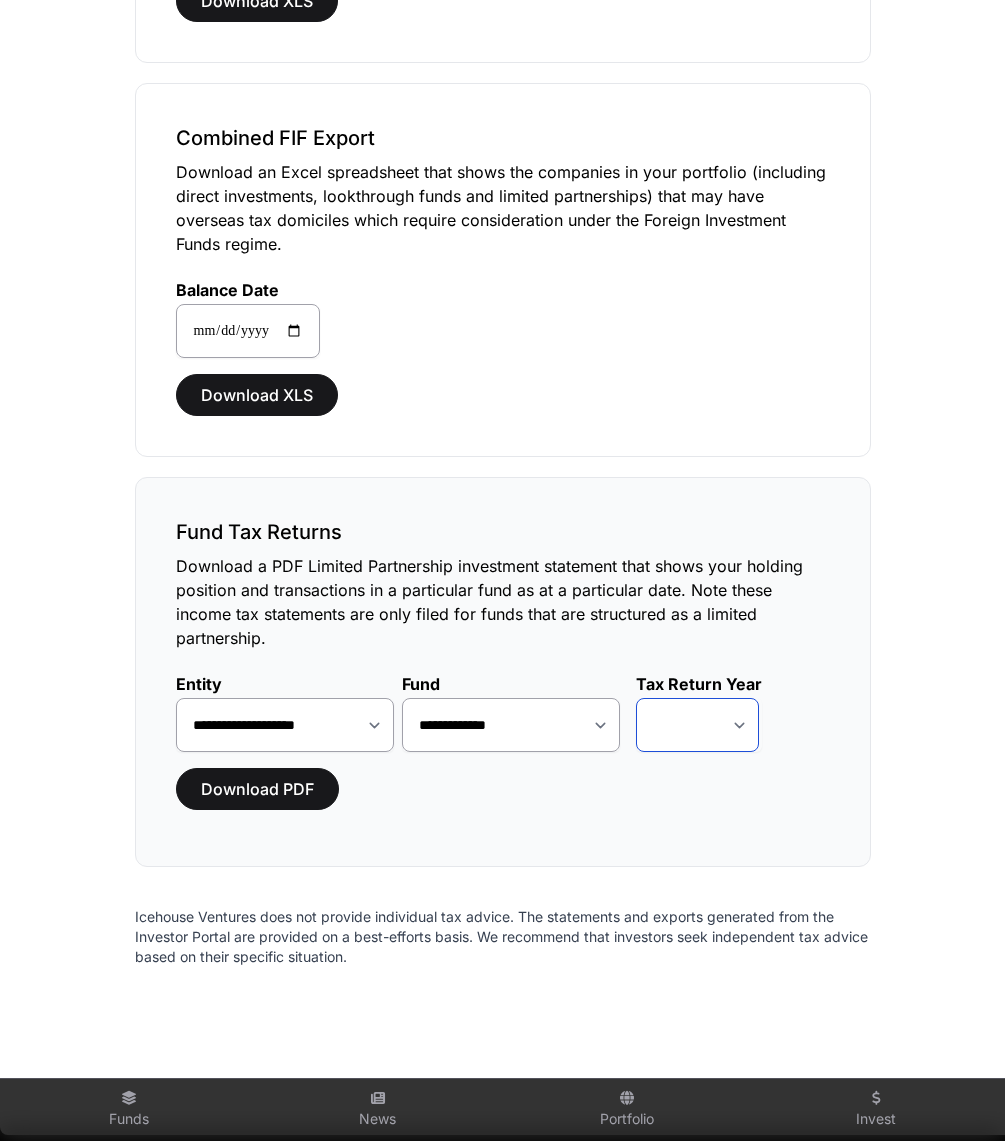 click on "**** **** ****" 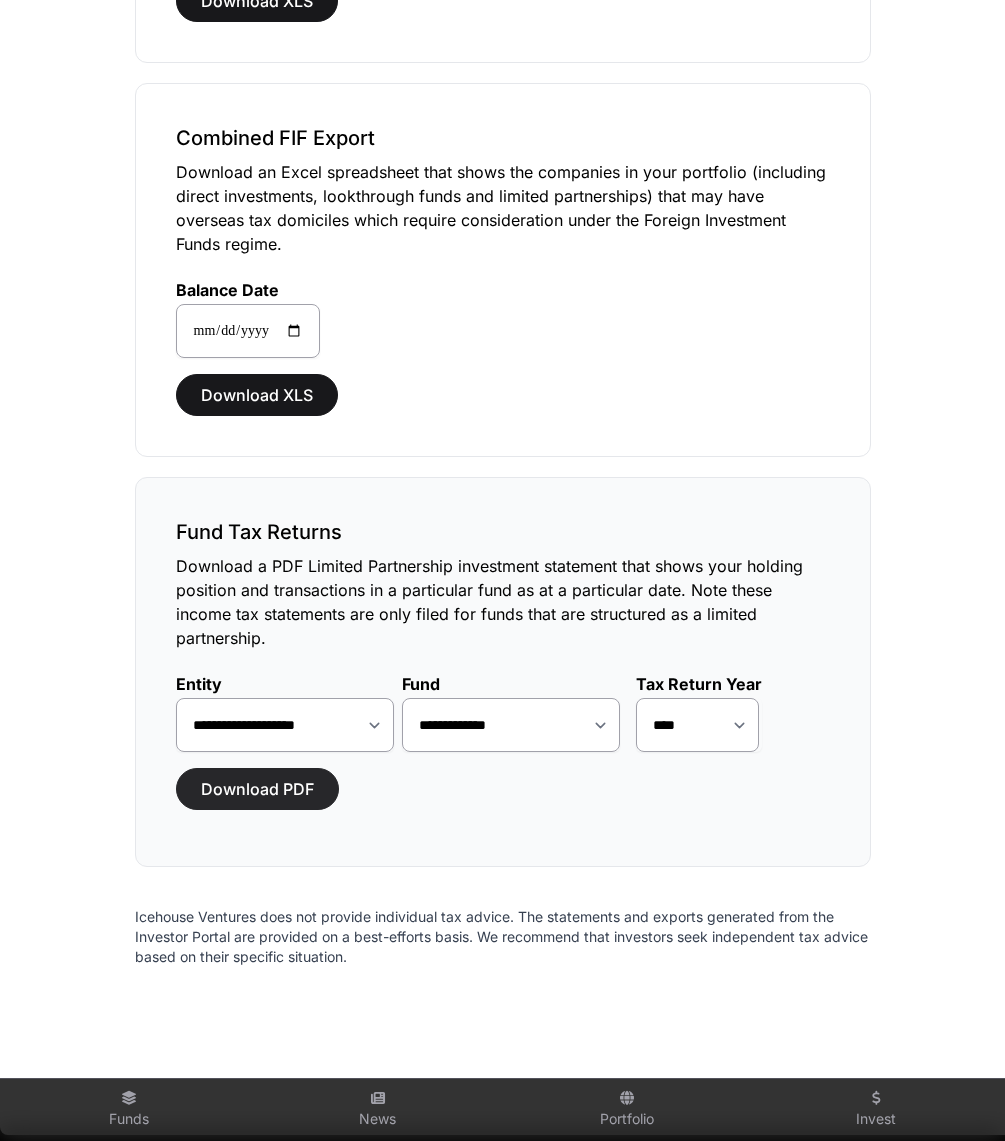 click on "Download PDF" 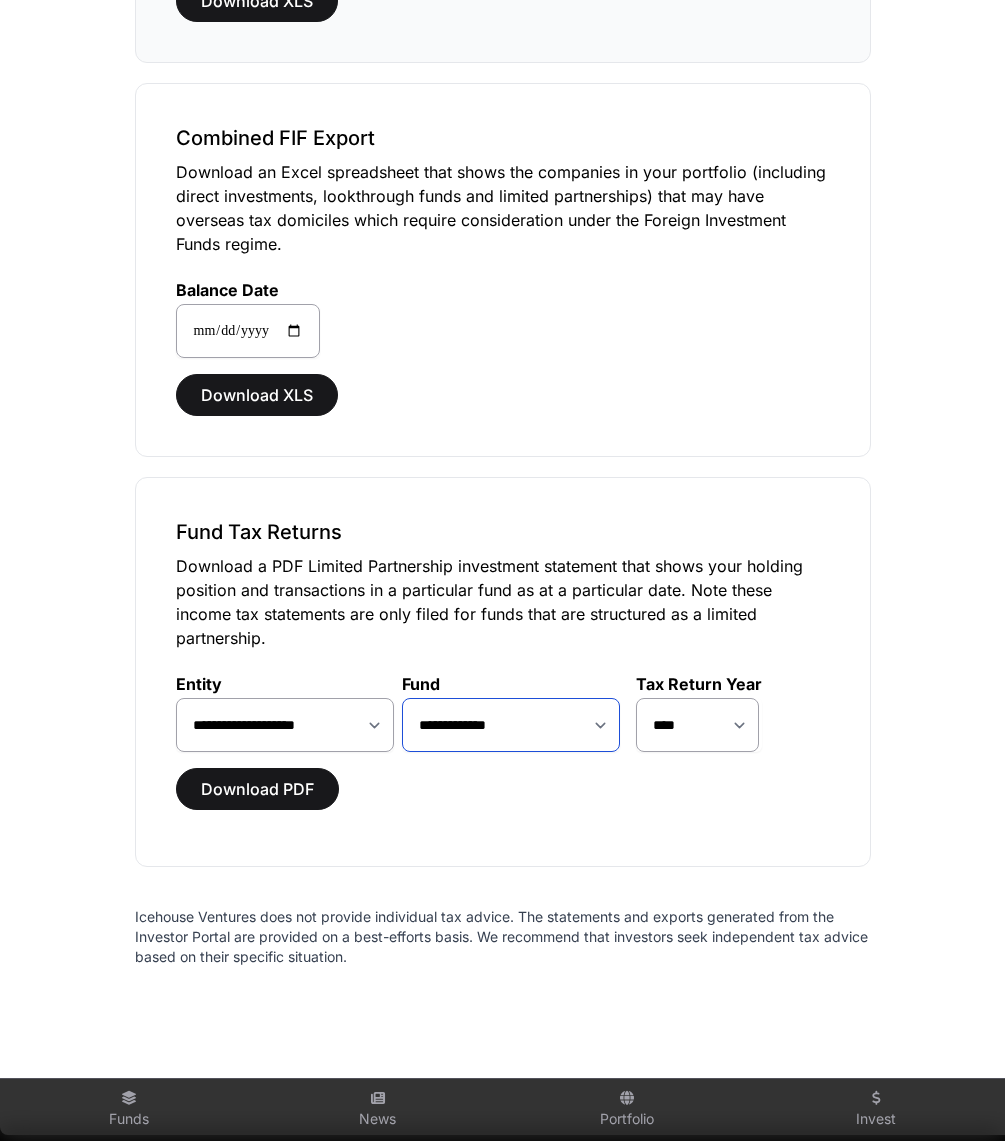 click on "**********" 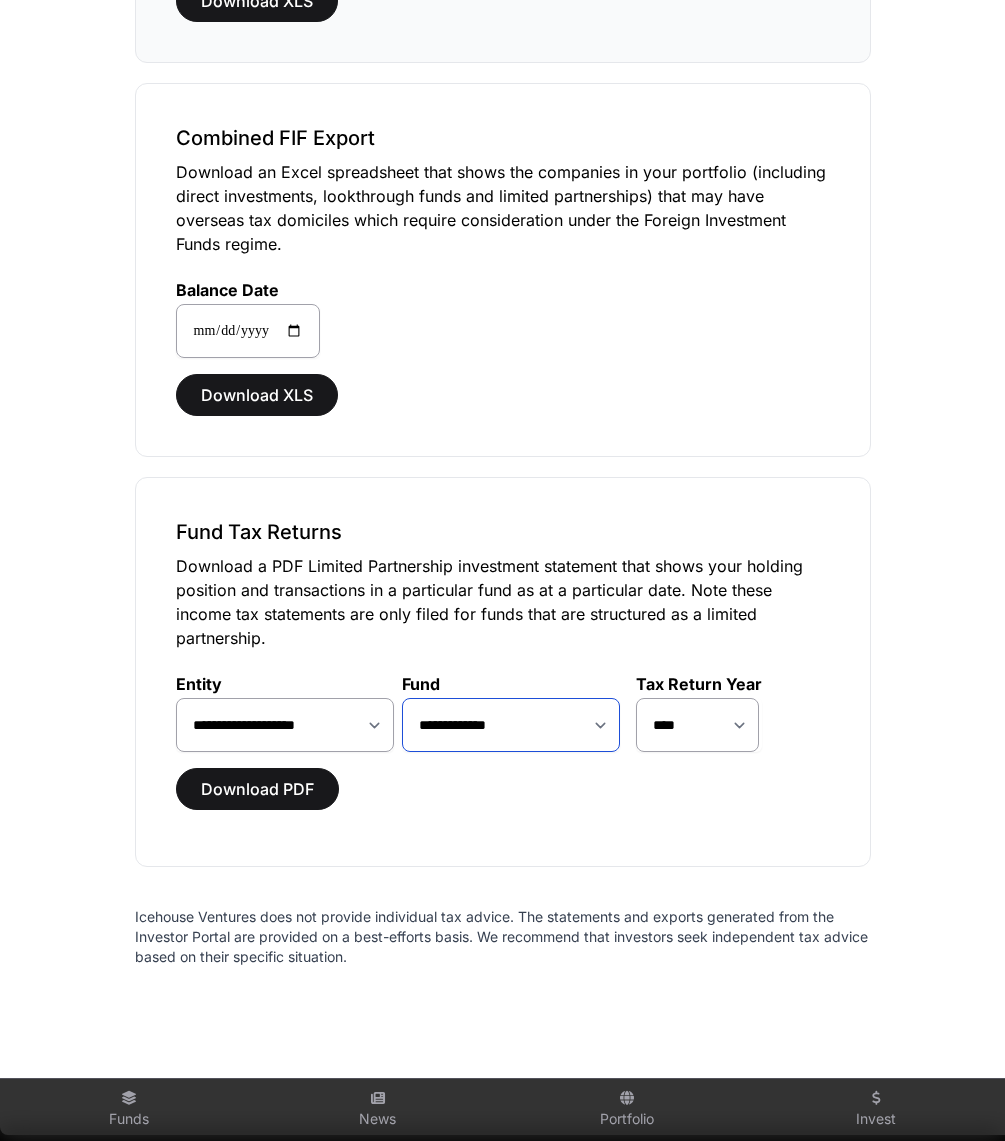 select on "**" 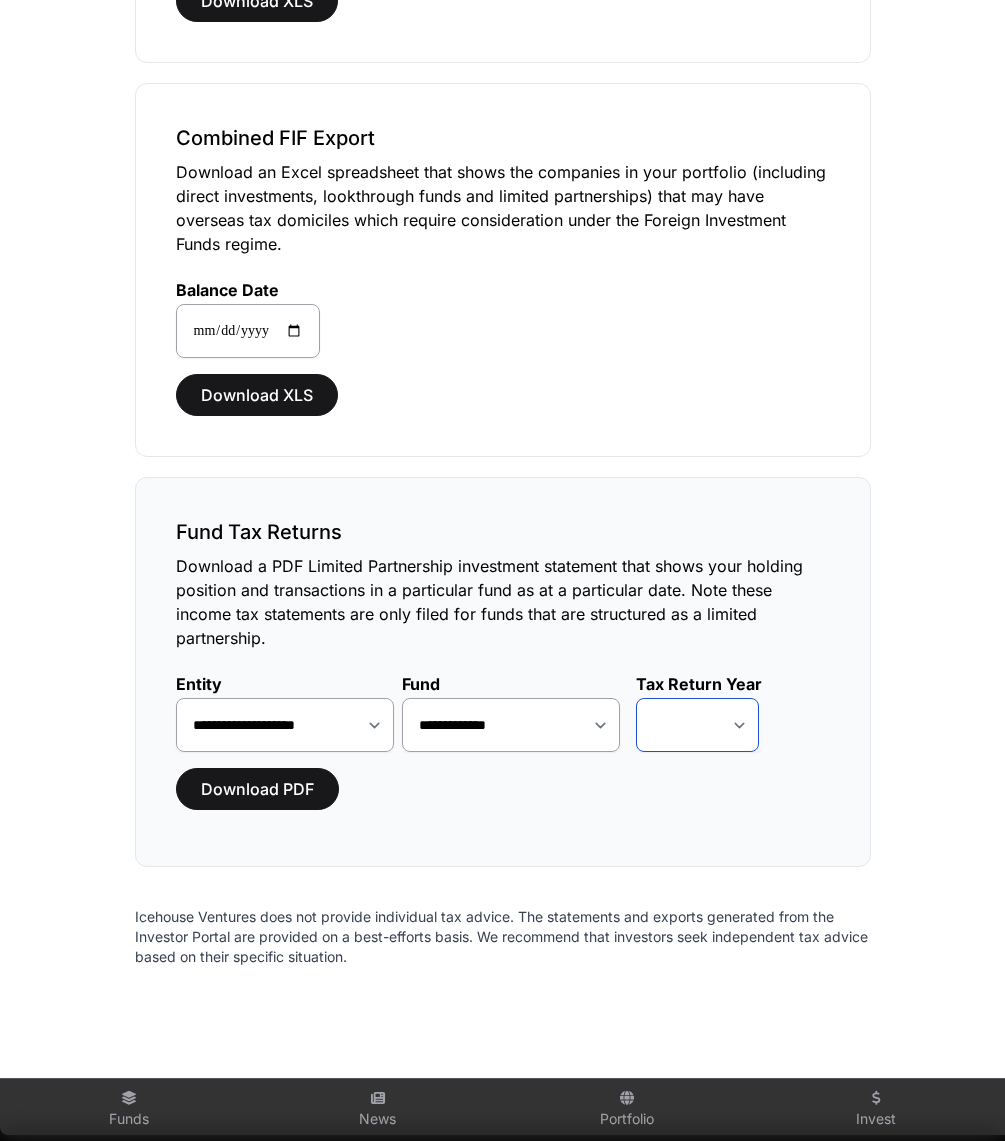click on "**** ****" 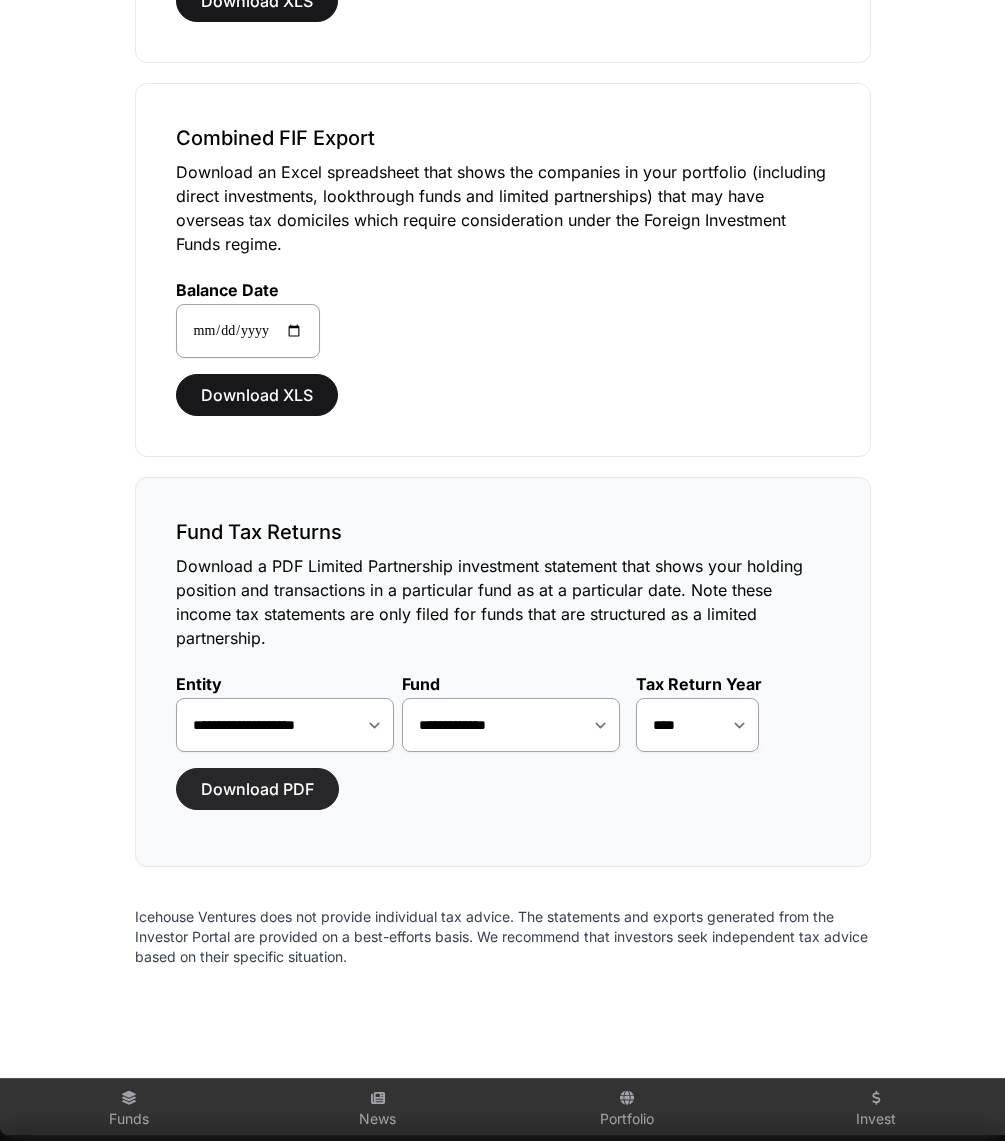 click on "Download PDF" 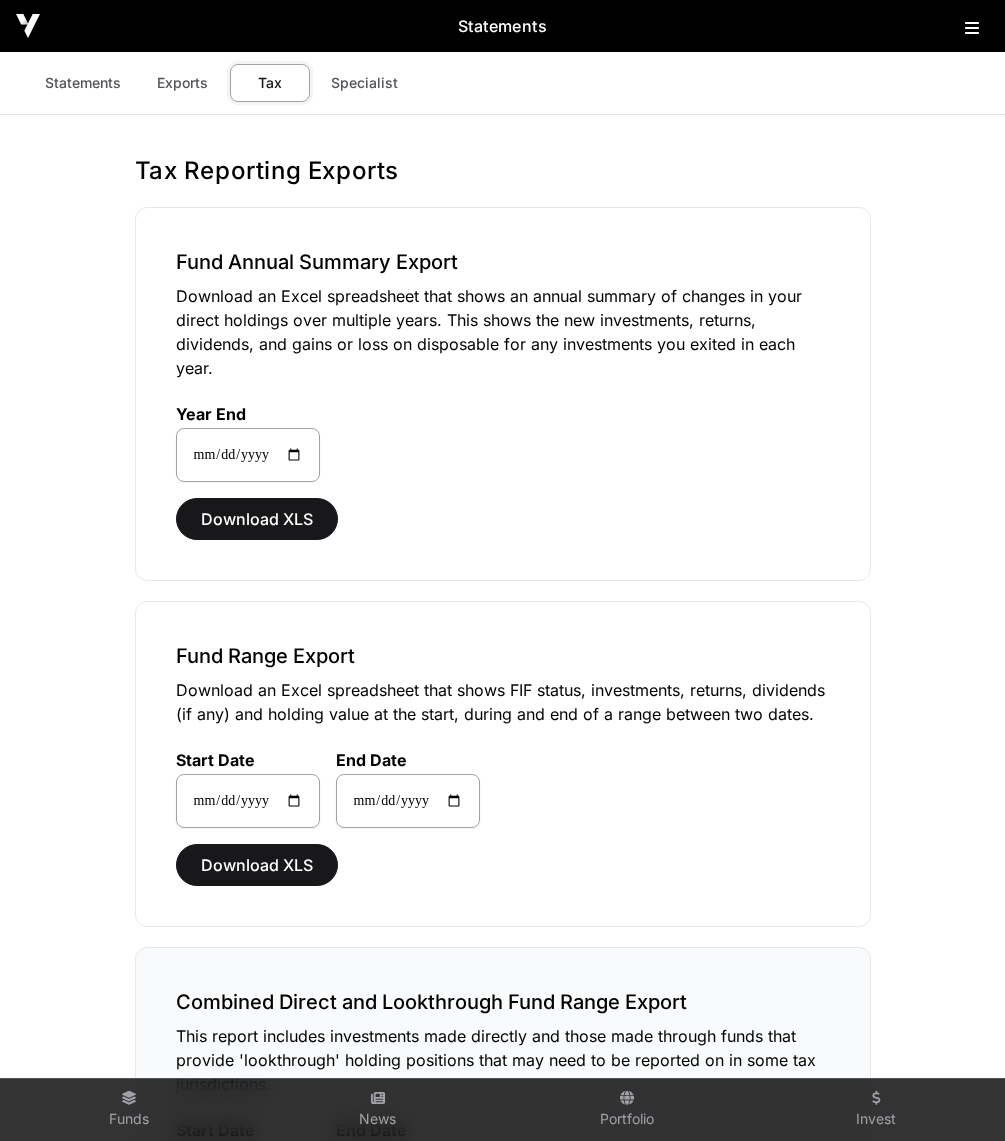 scroll, scrollTop: 0, scrollLeft: 0, axis: both 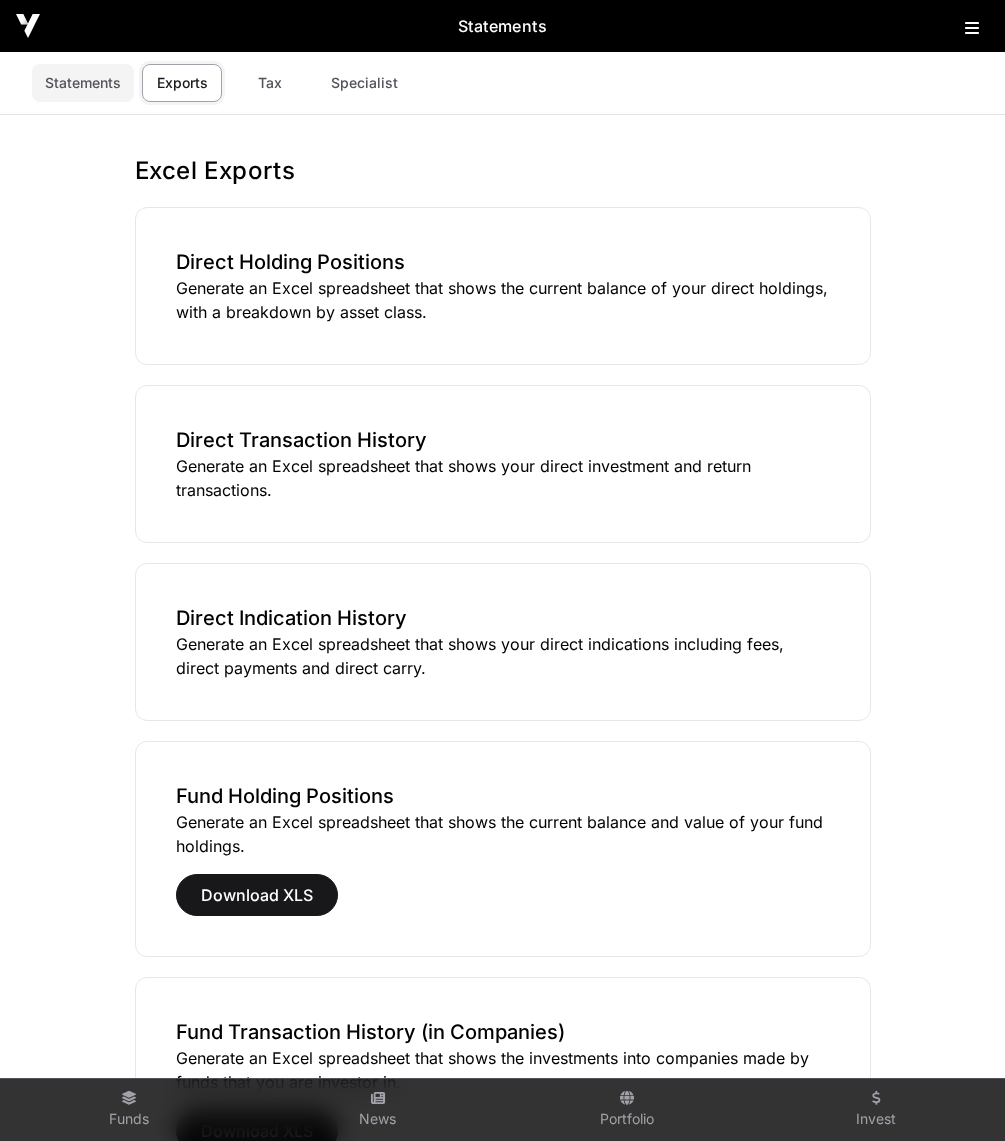 click on "Statements" 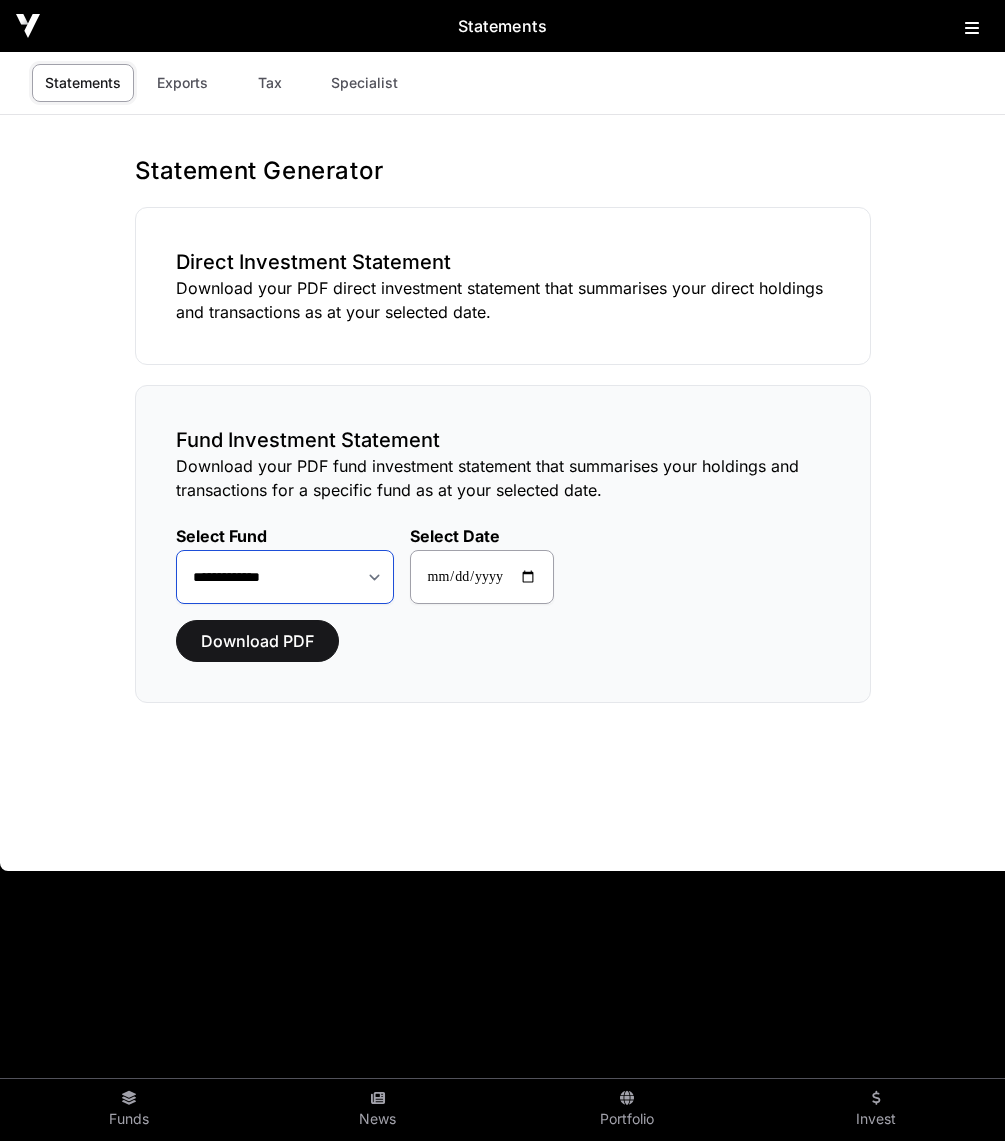 click on "**********" 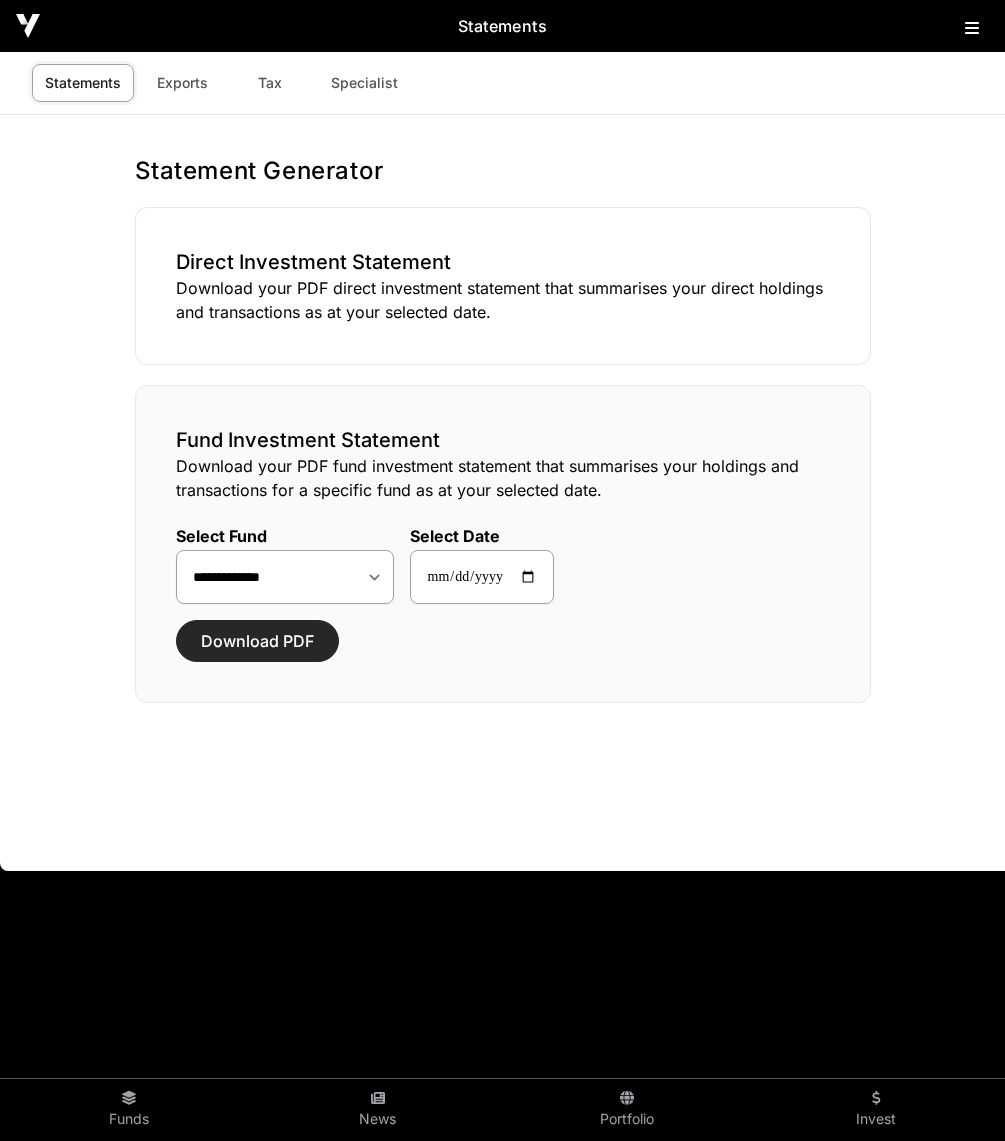 click on "Download PDF" 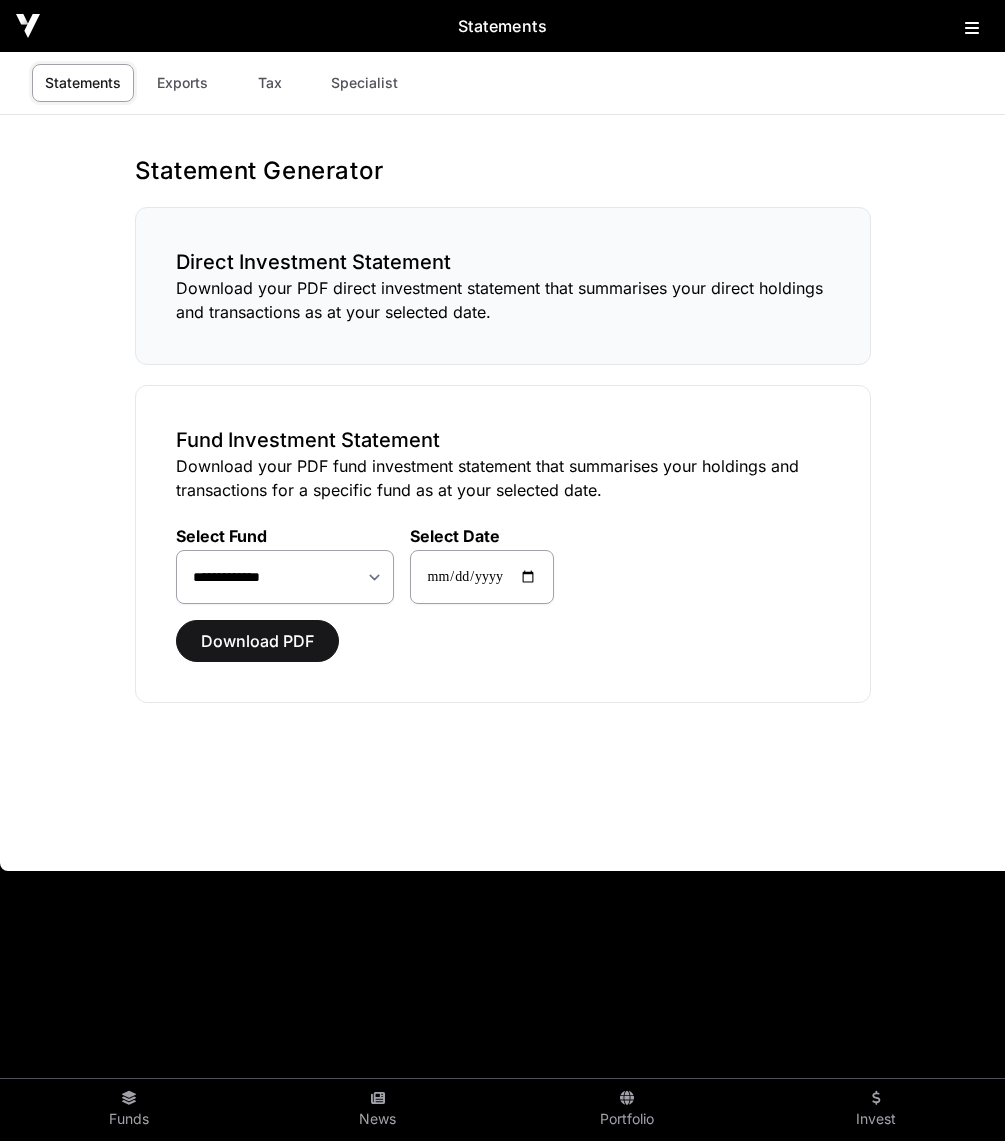 click on "Download your PDF direct investment statement that summarises your direct holdings and transactions as at your selected date." 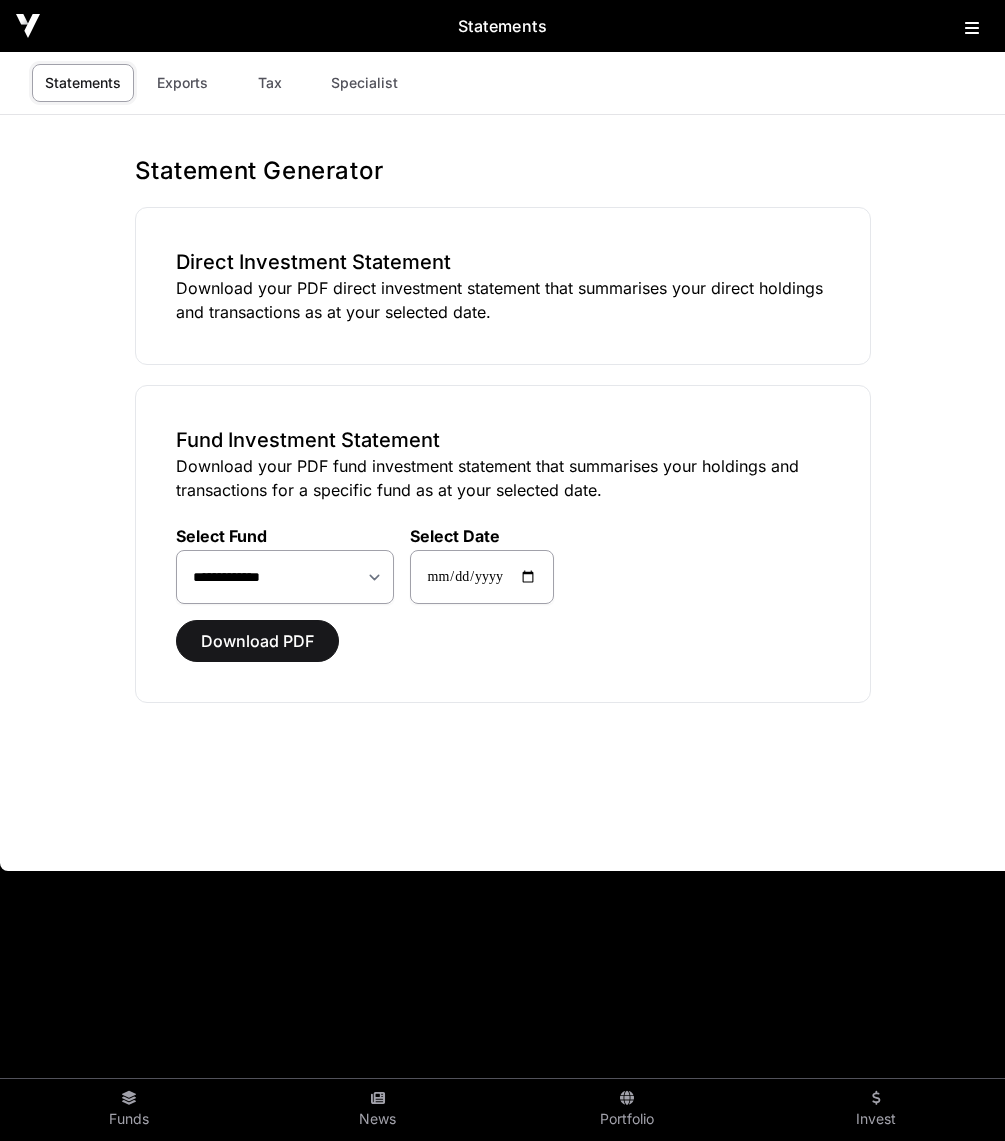 click on "**********" 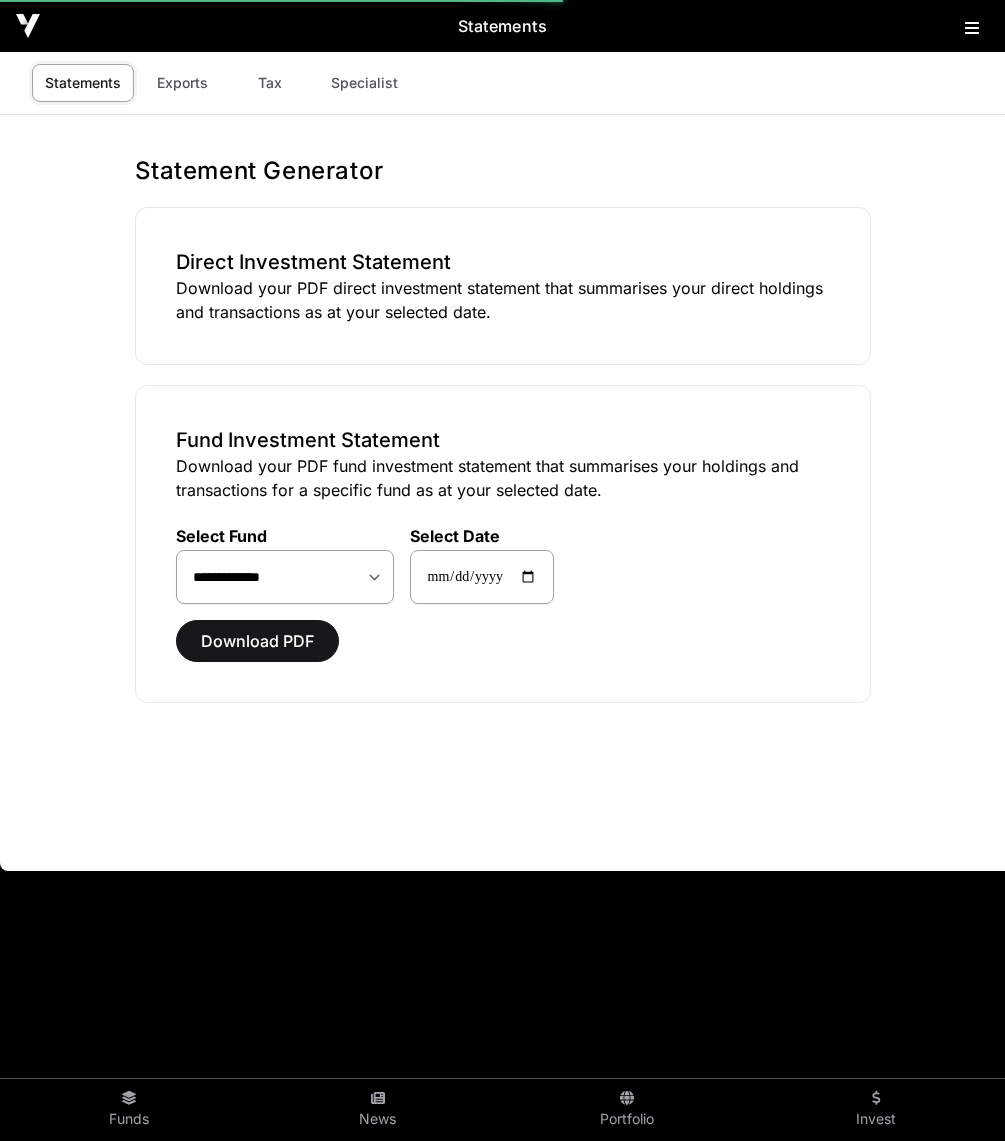 click 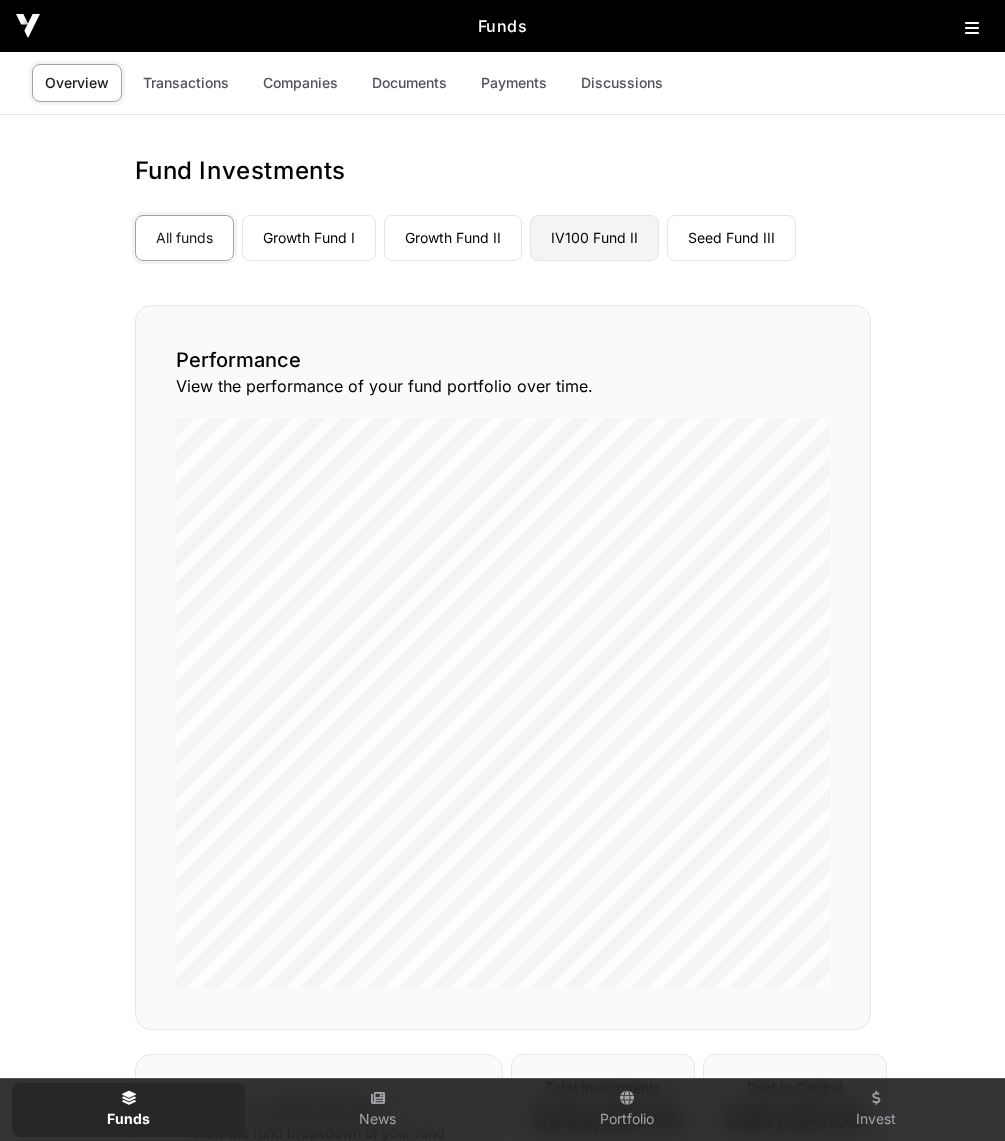 click on "IV100 Fund II" 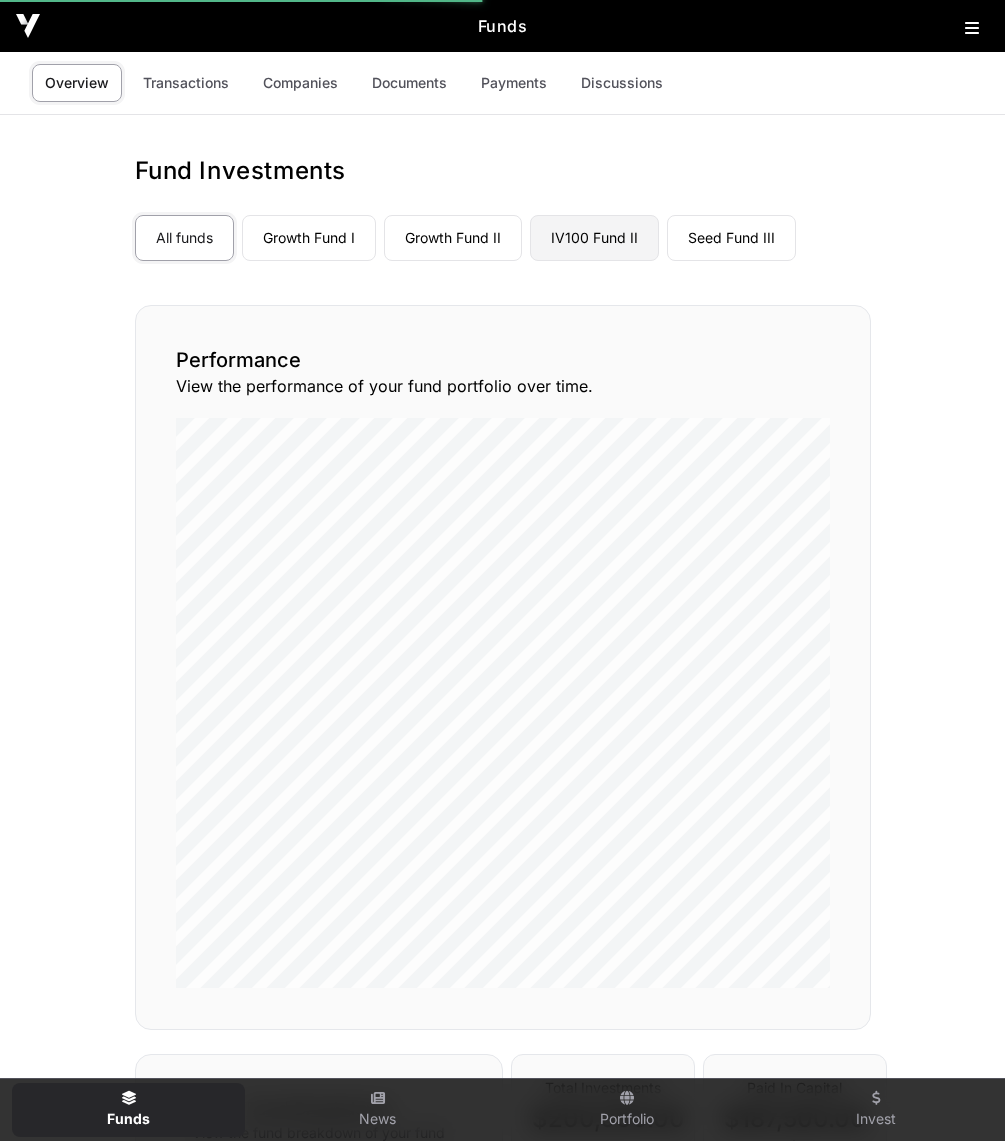 click on "IV100 Fund II" 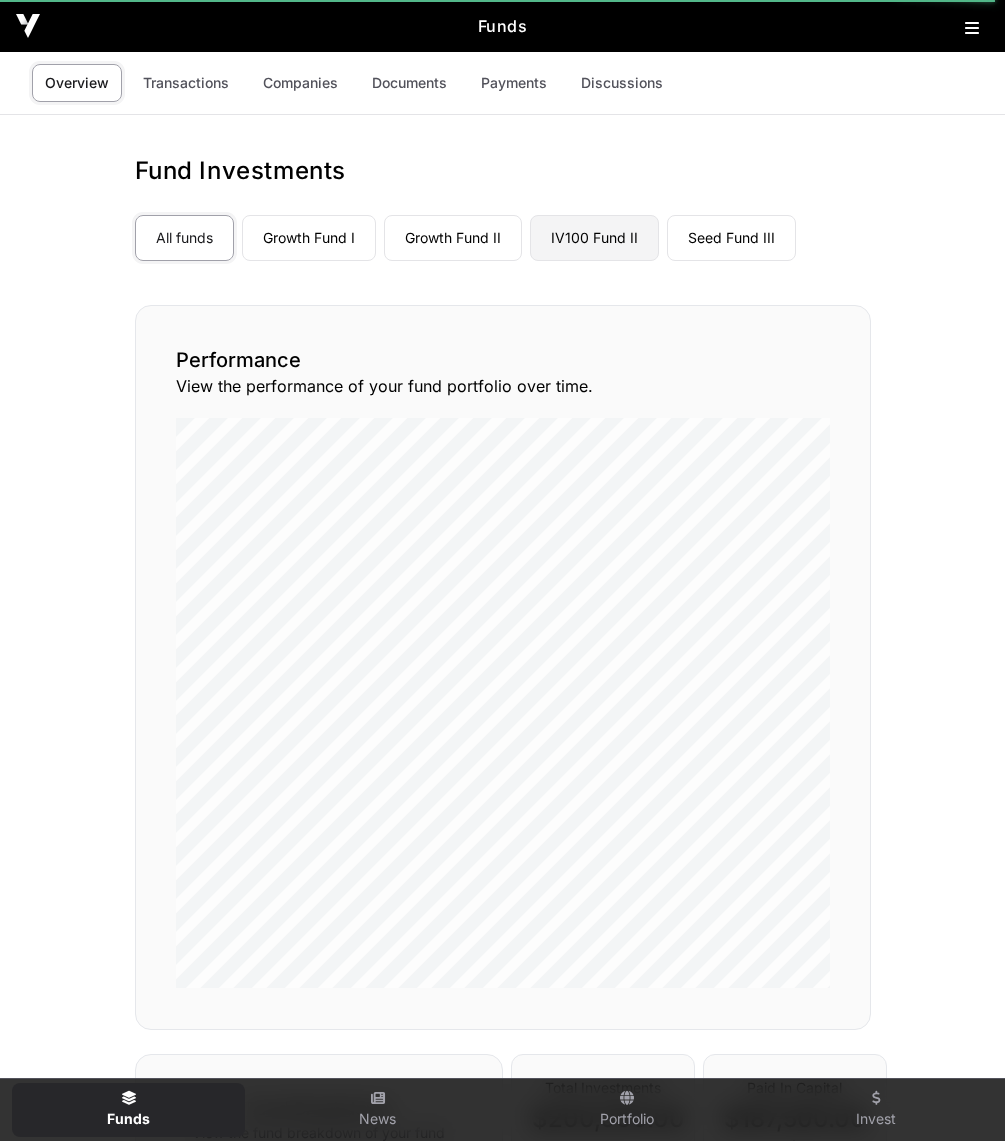 scroll, scrollTop: 0, scrollLeft: 0, axis: both 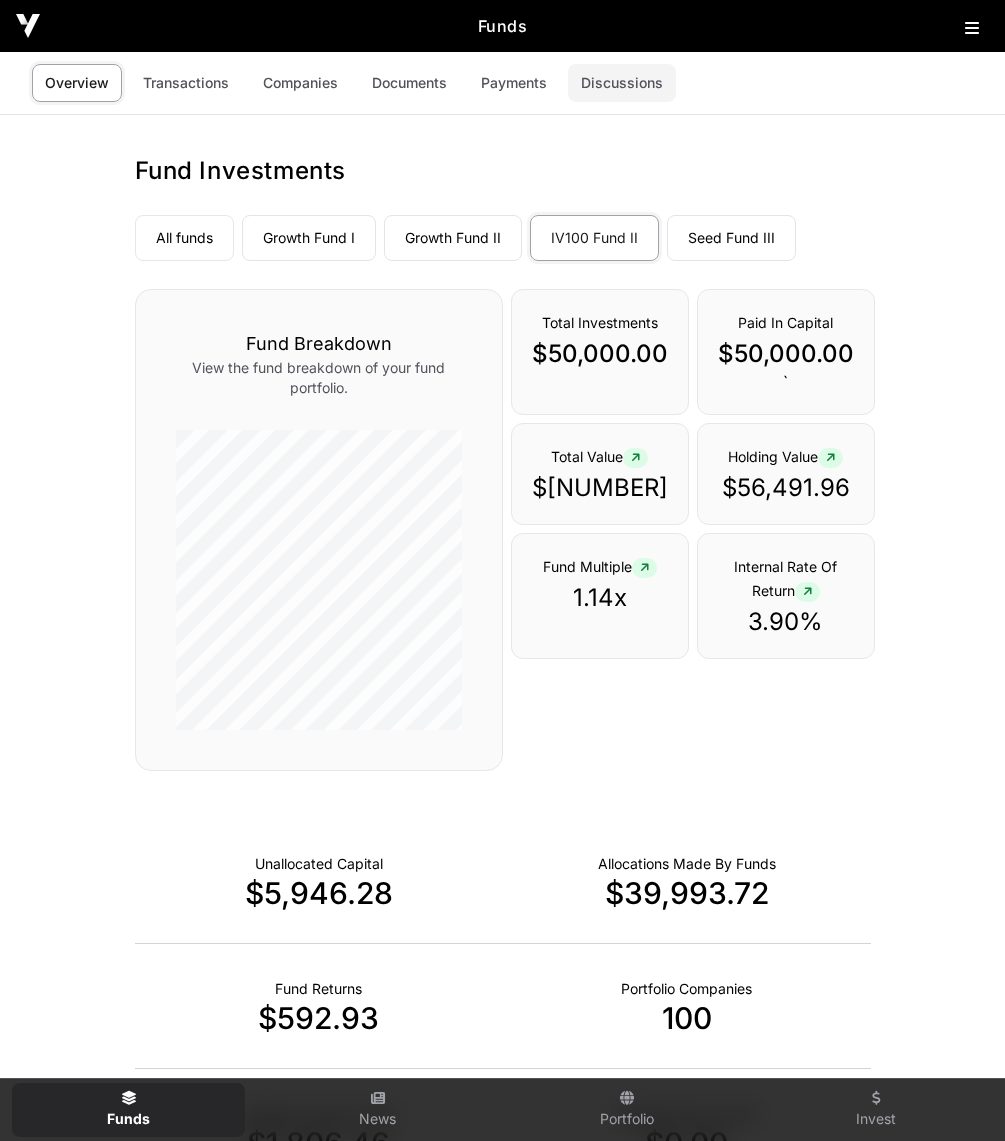 click on "Discussions" 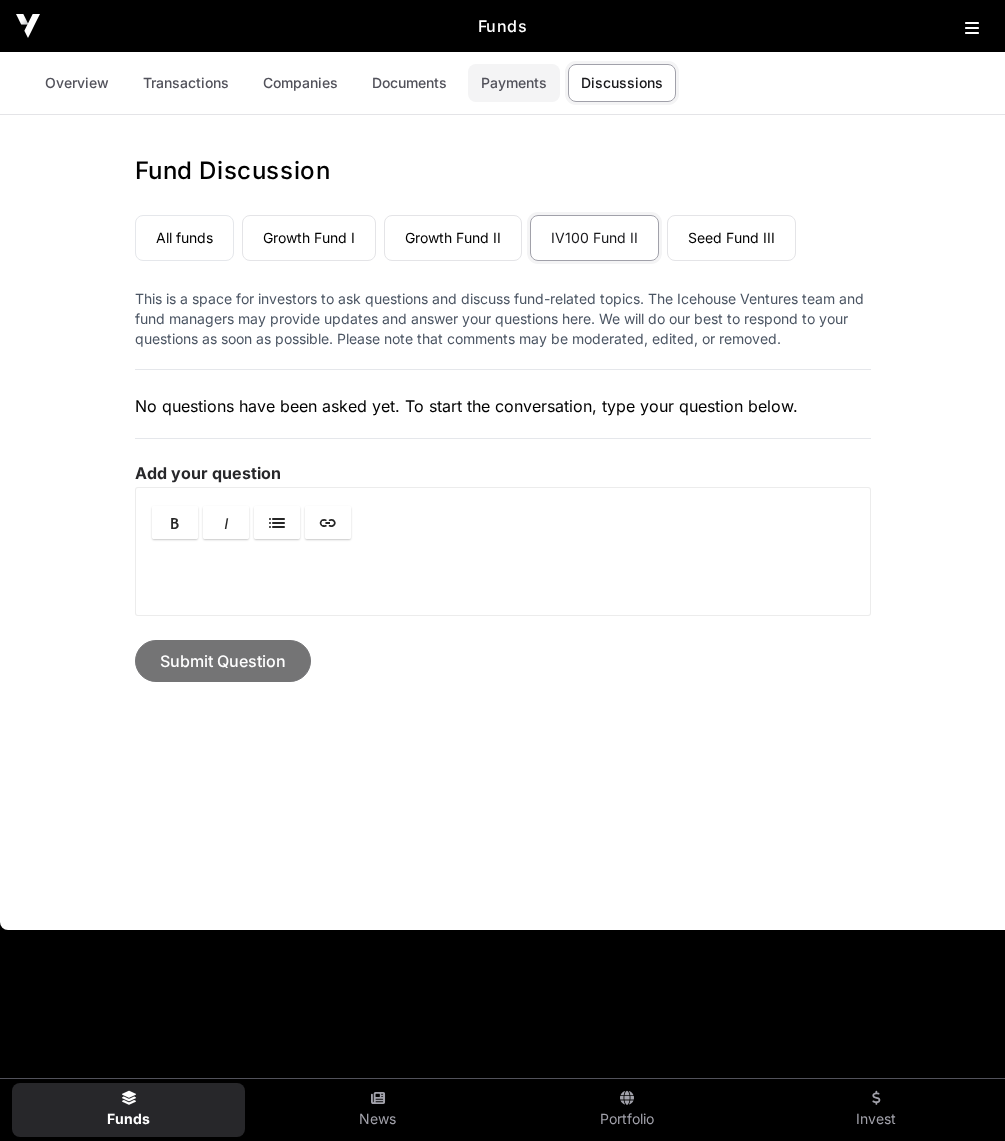 click on "Payments" 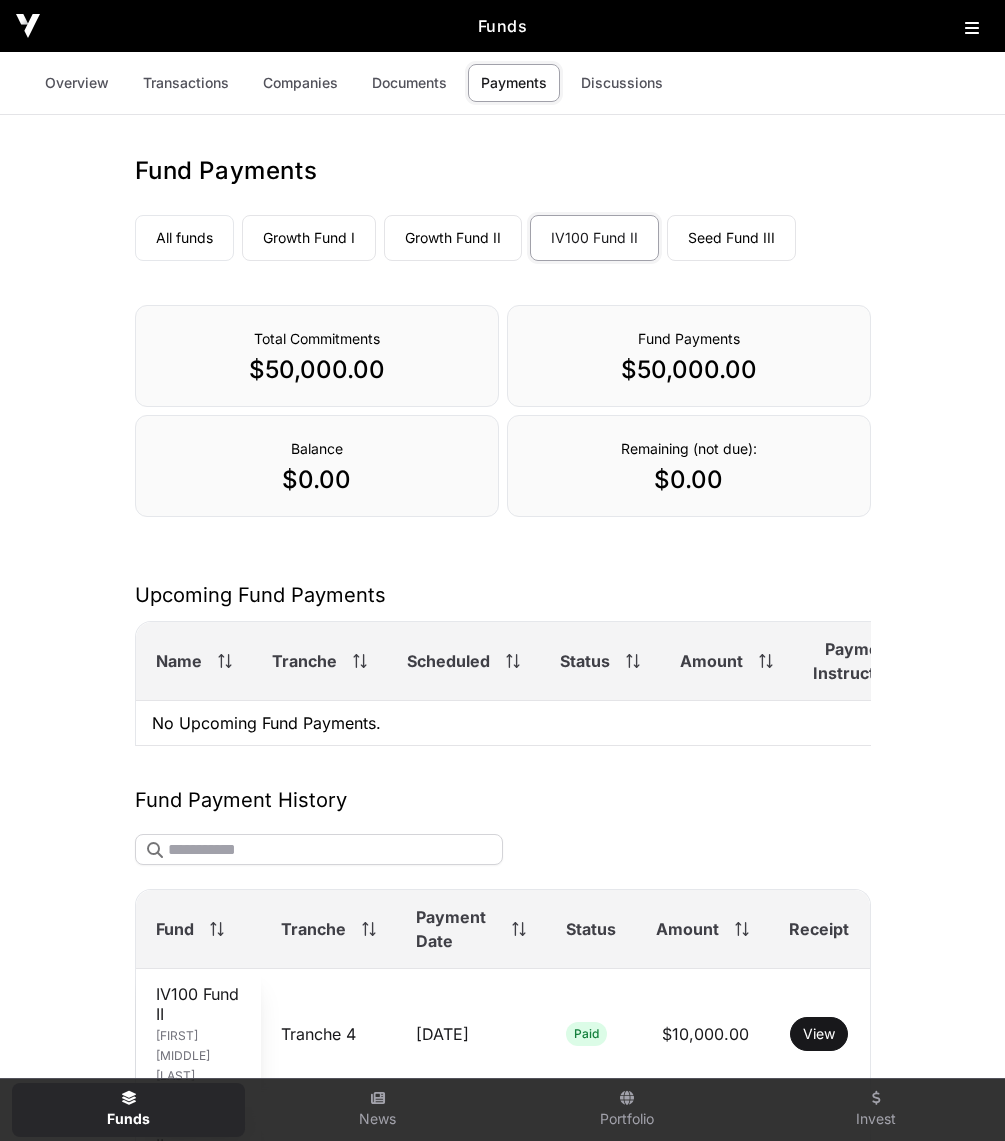 scroll, scrollTop: 0, scrollLeft: 0, axis: both 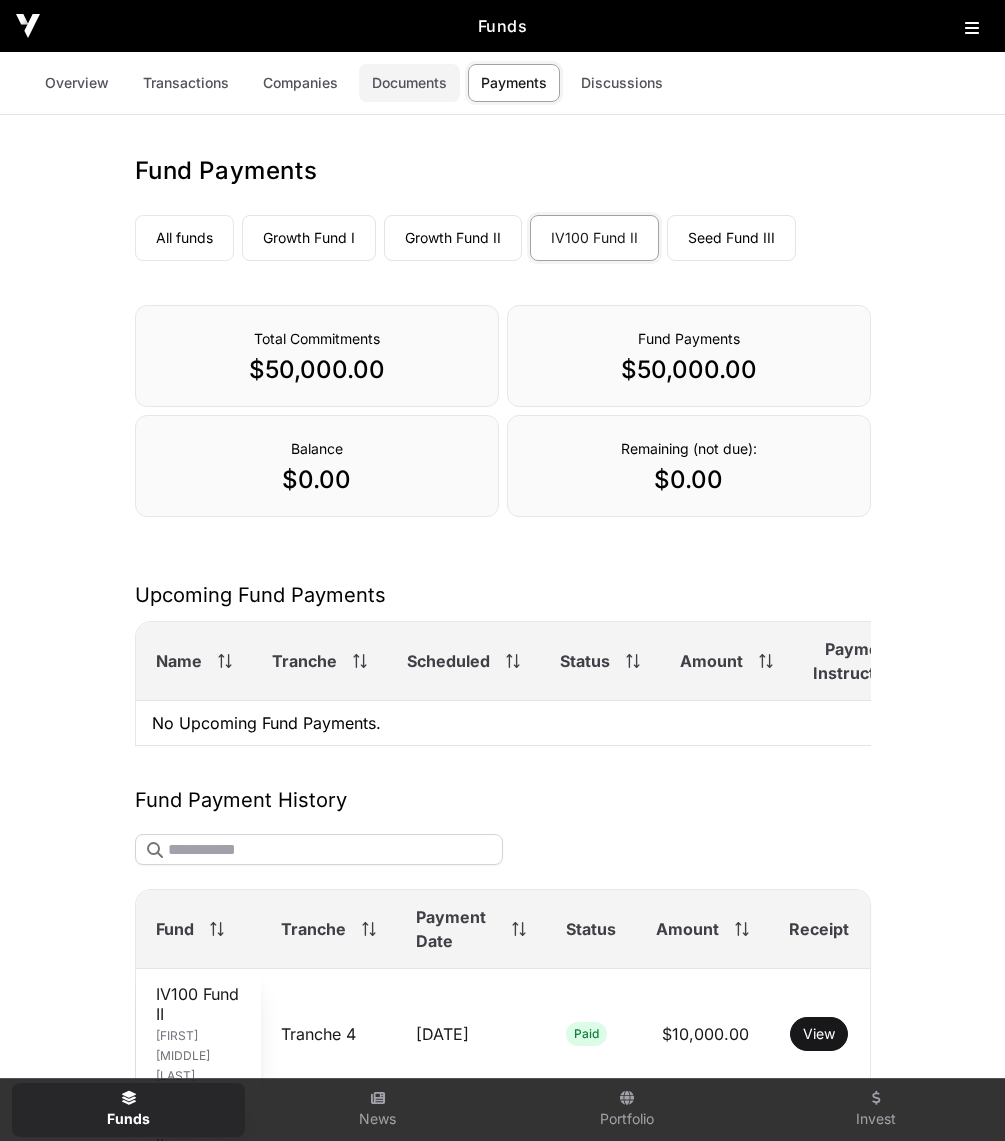 click on "Documents" 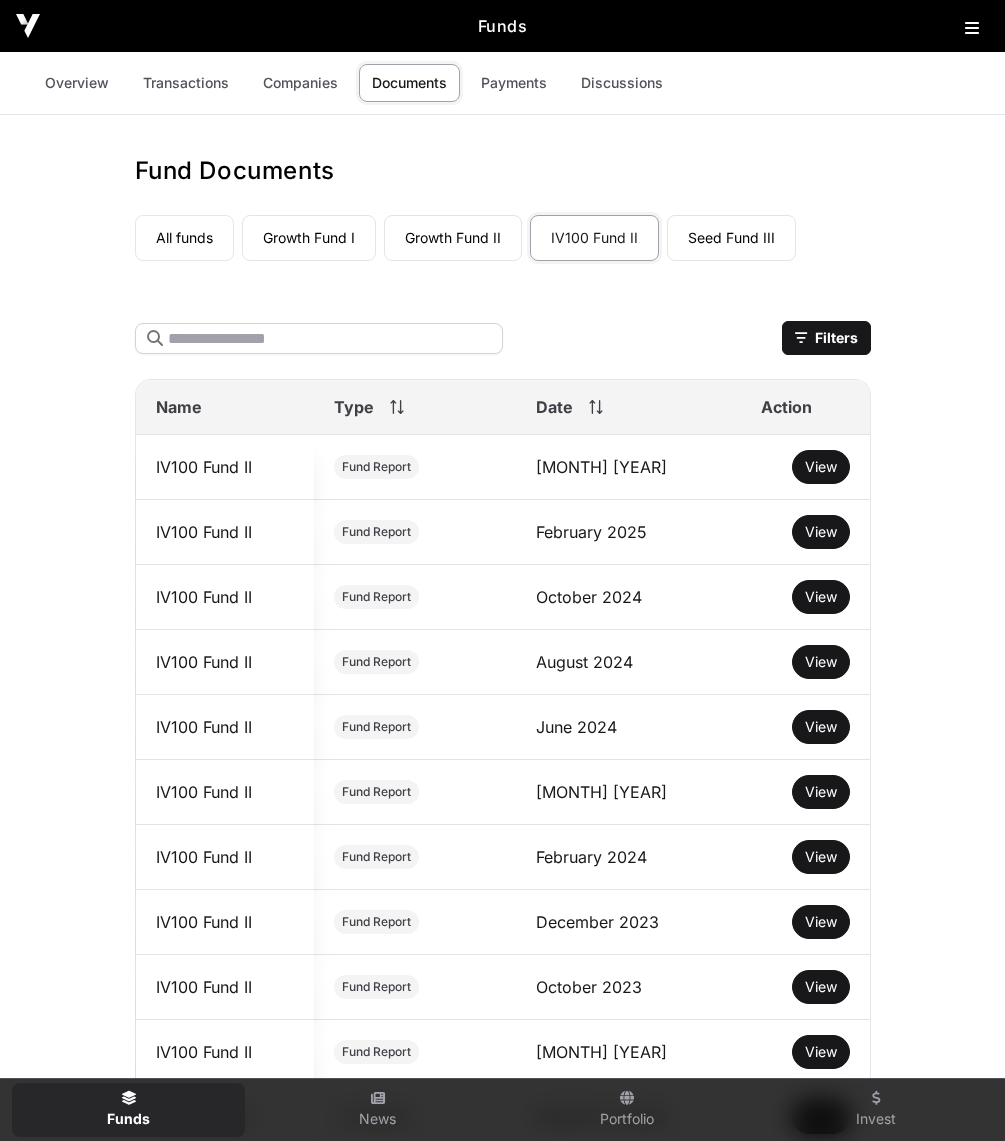 scroll, scrollTop: 0, scrollLeft: 0, axis: both 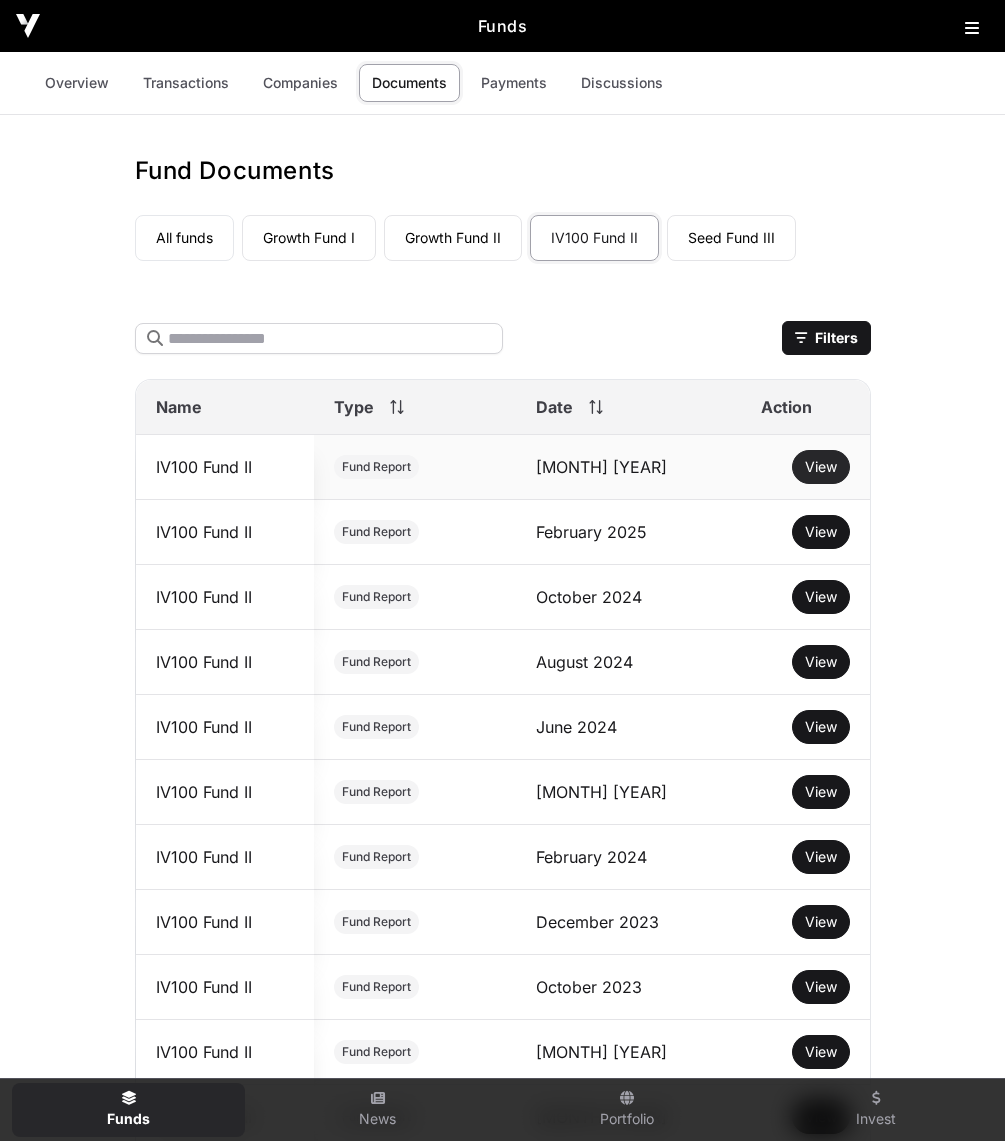 click on "View" 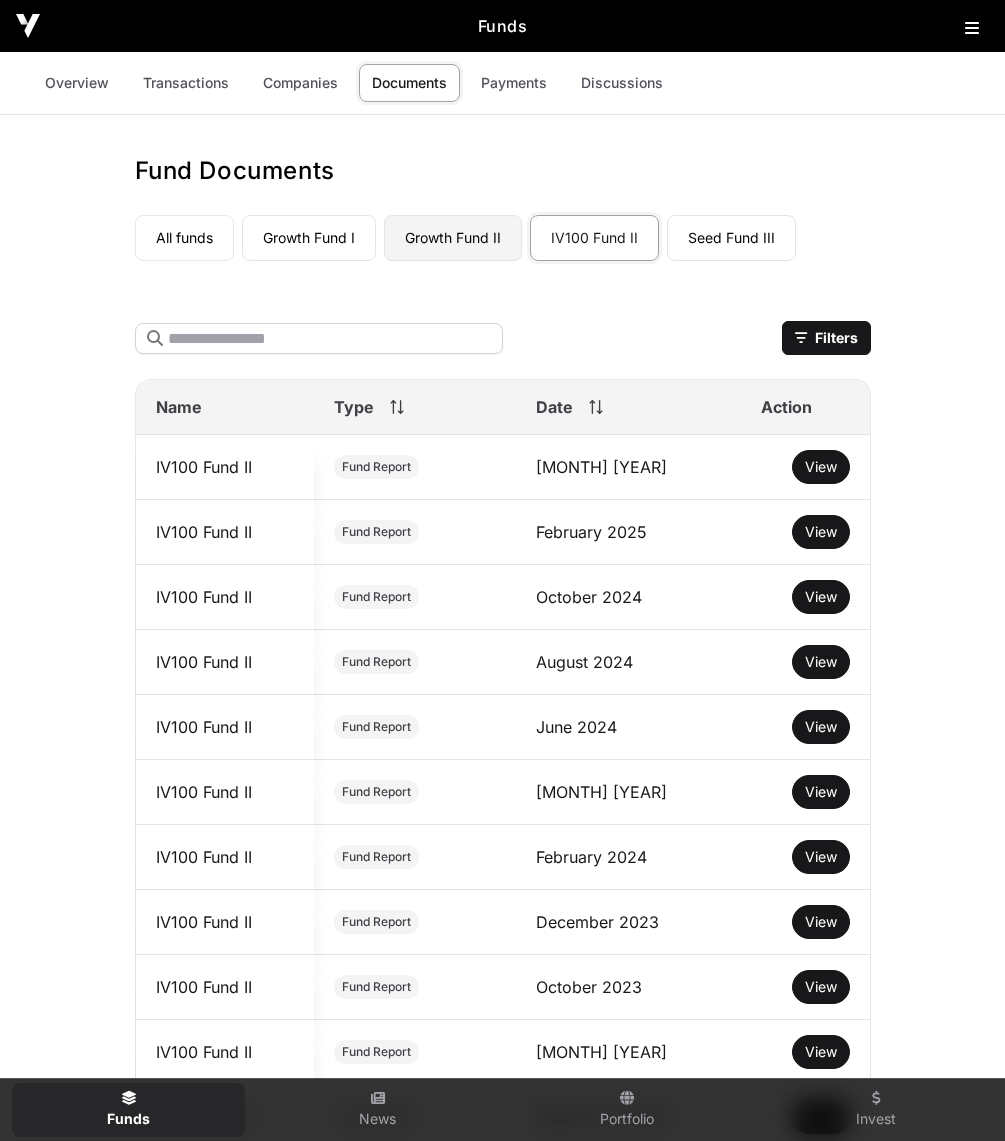 click on "Growth Fund II" 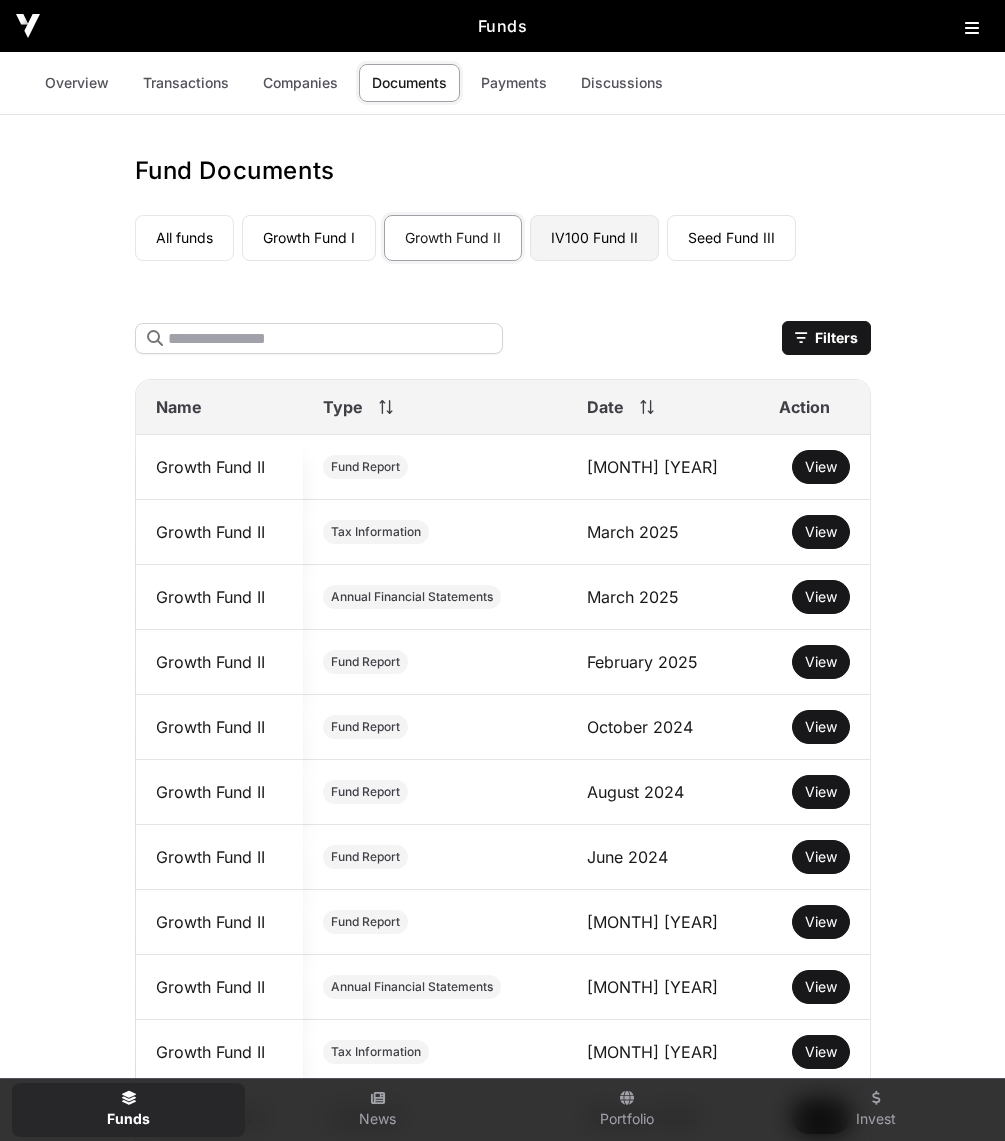 click on "IV100 Fund II" 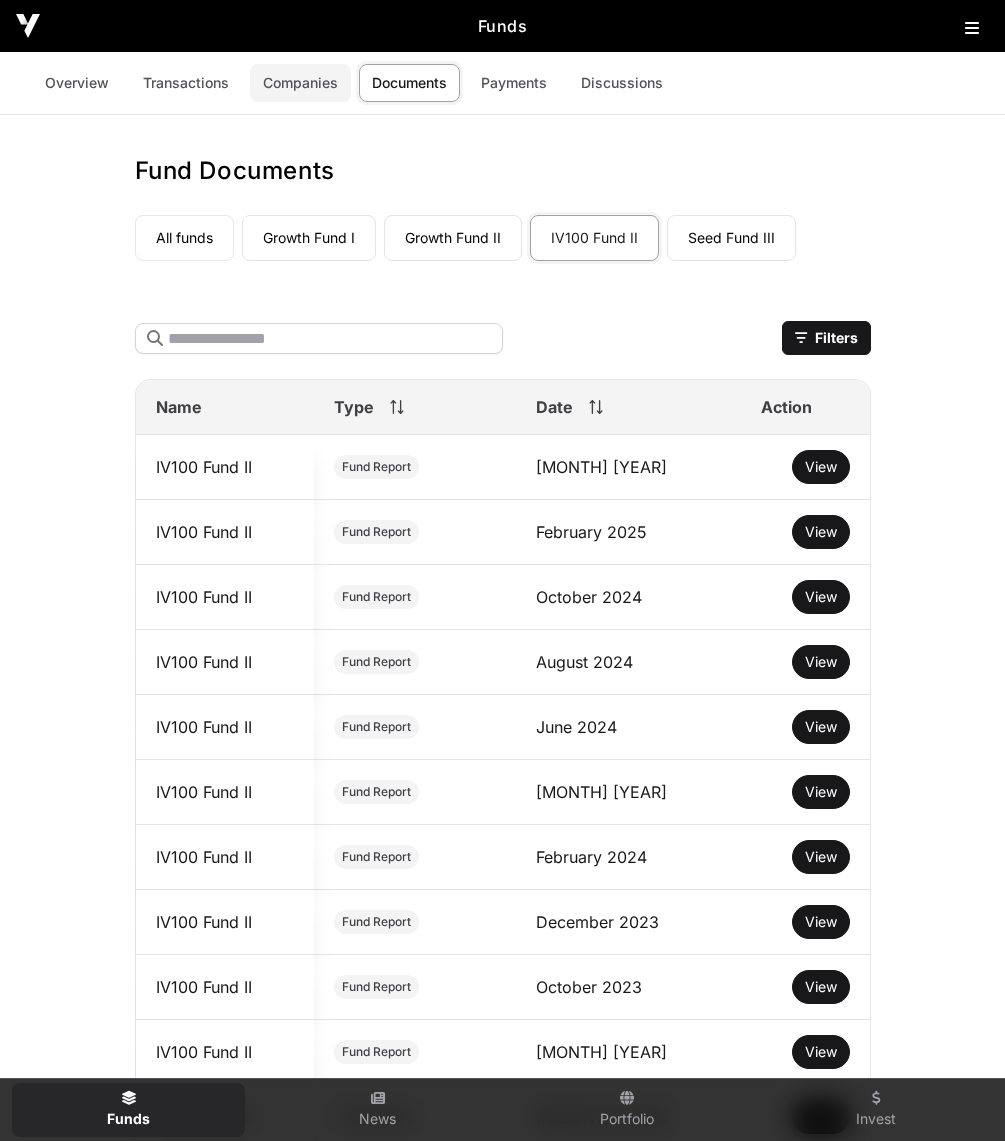 click on "Companies" 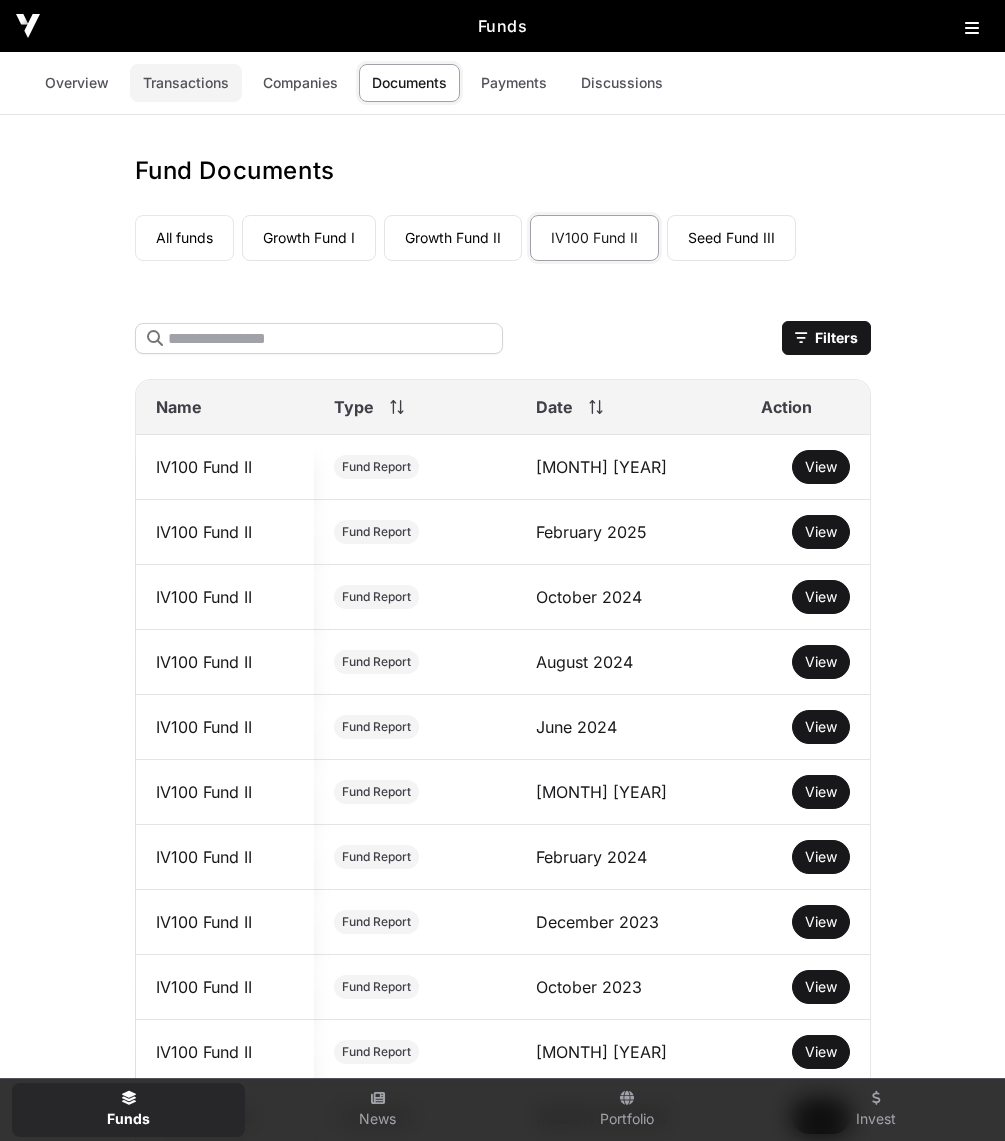 click on "Transactions" 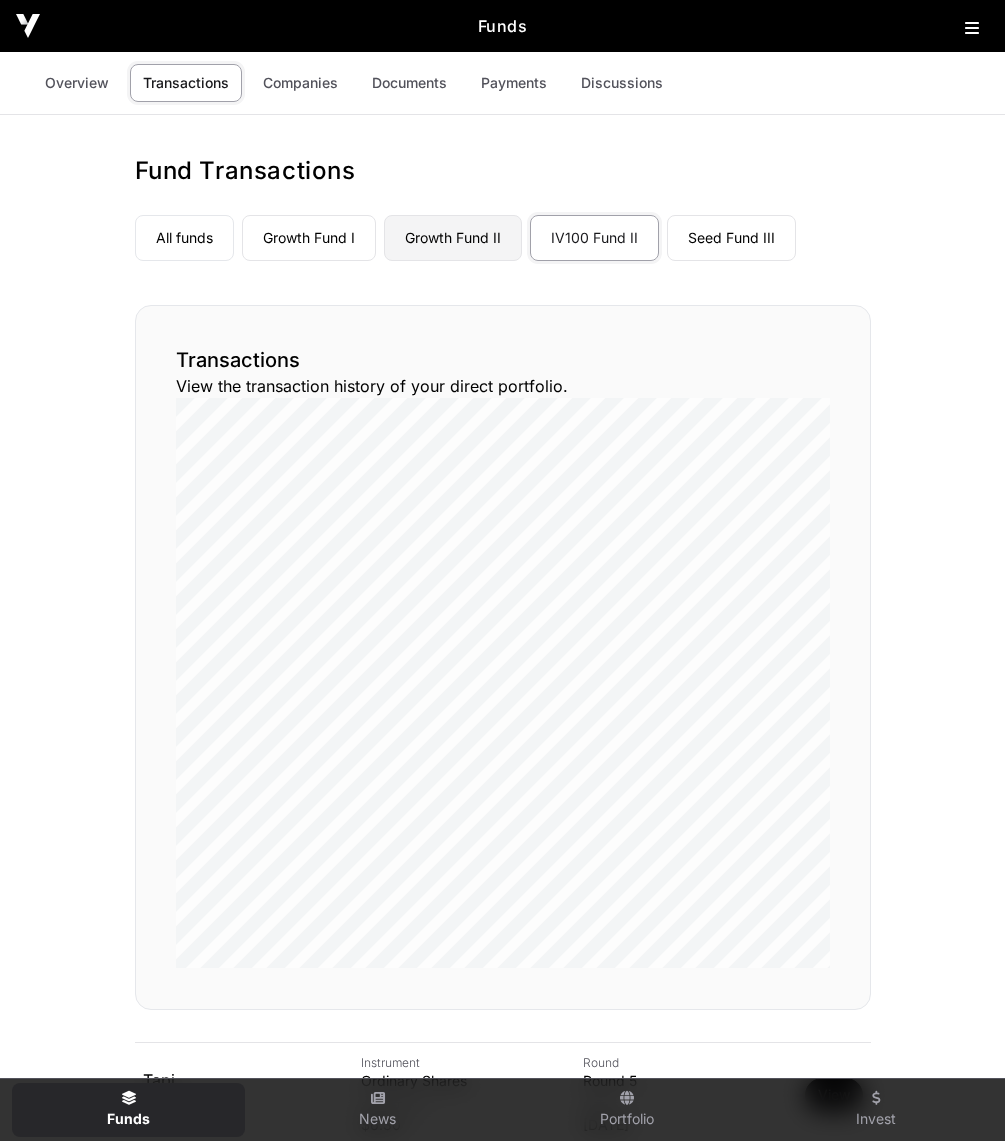 click on "Growth Fund II" 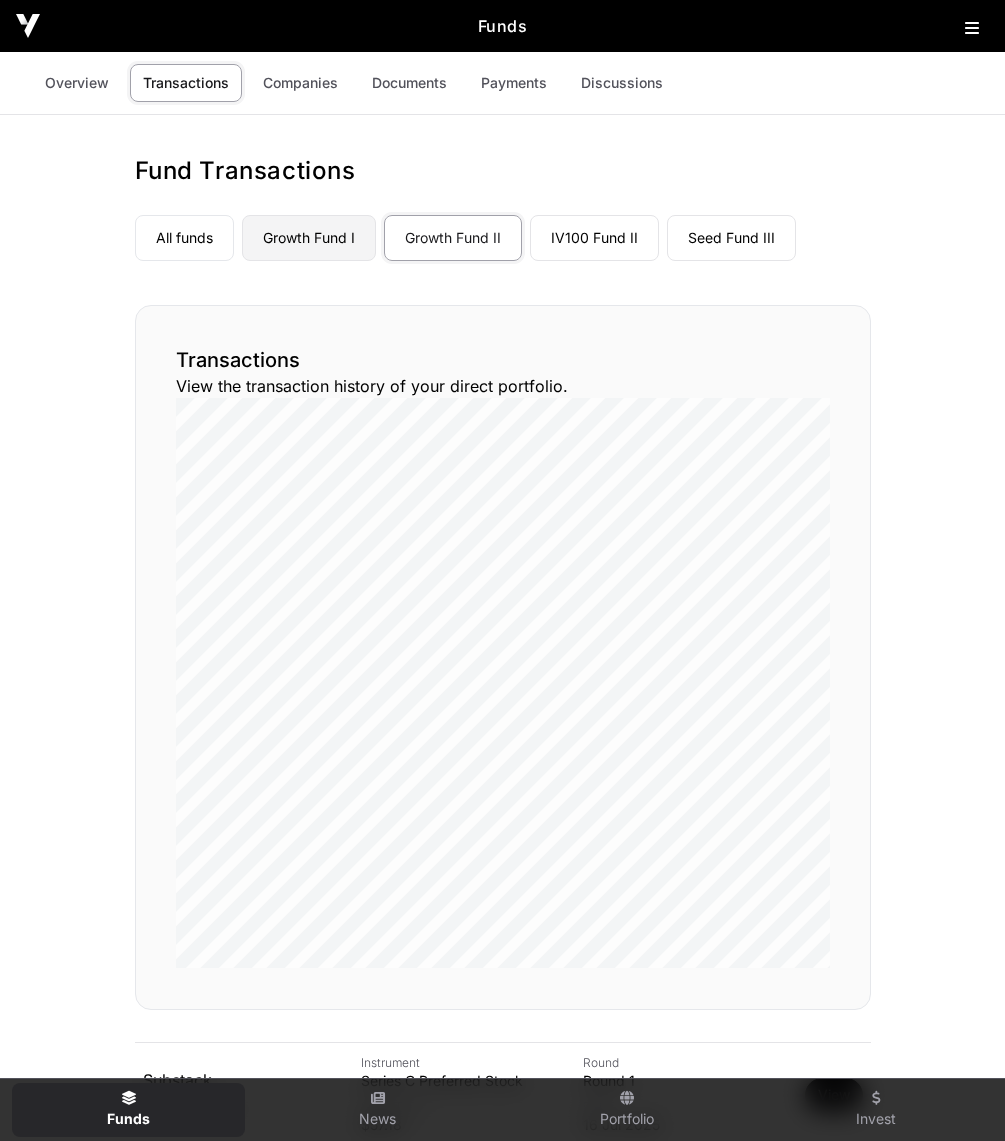 click on "Growth Fund I" 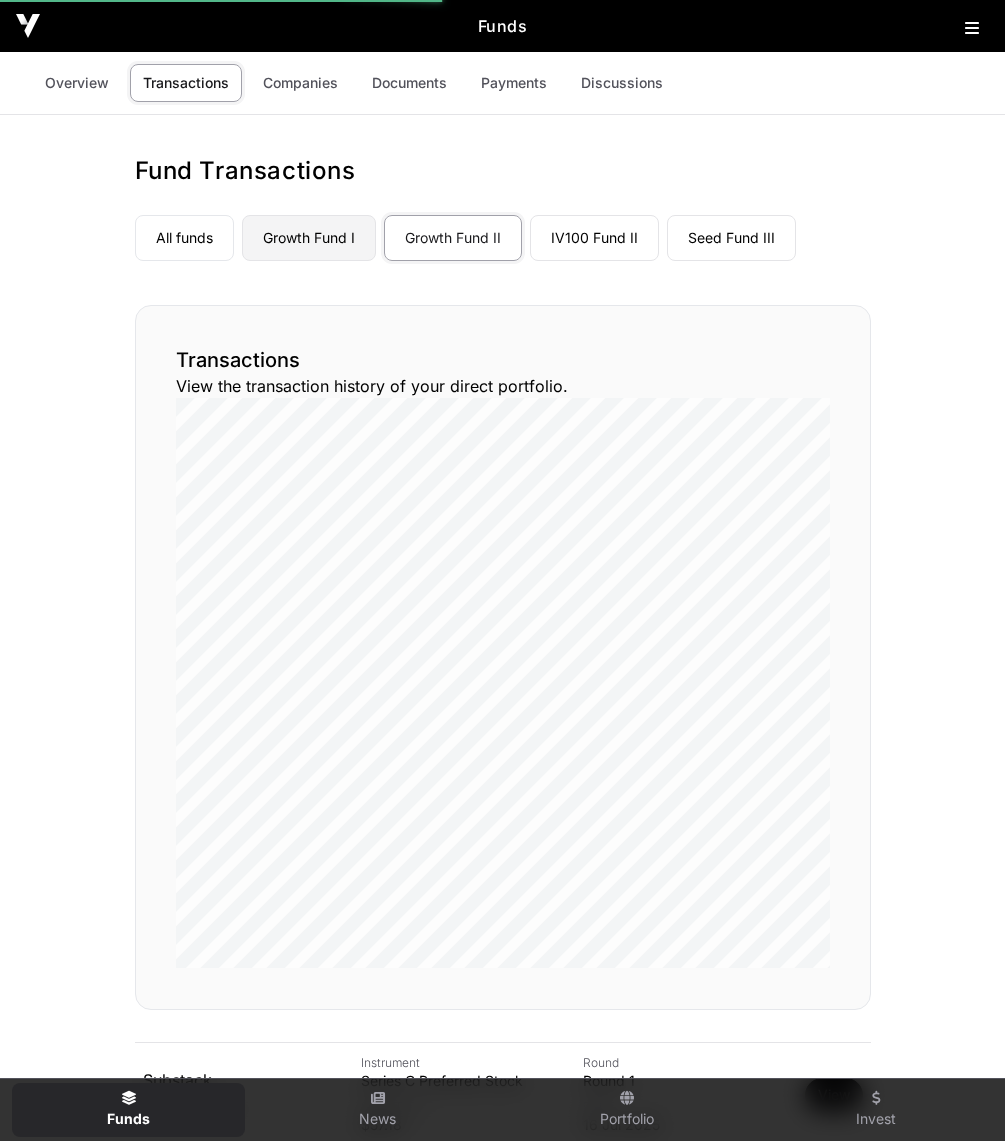 click on "Growth Fund I" 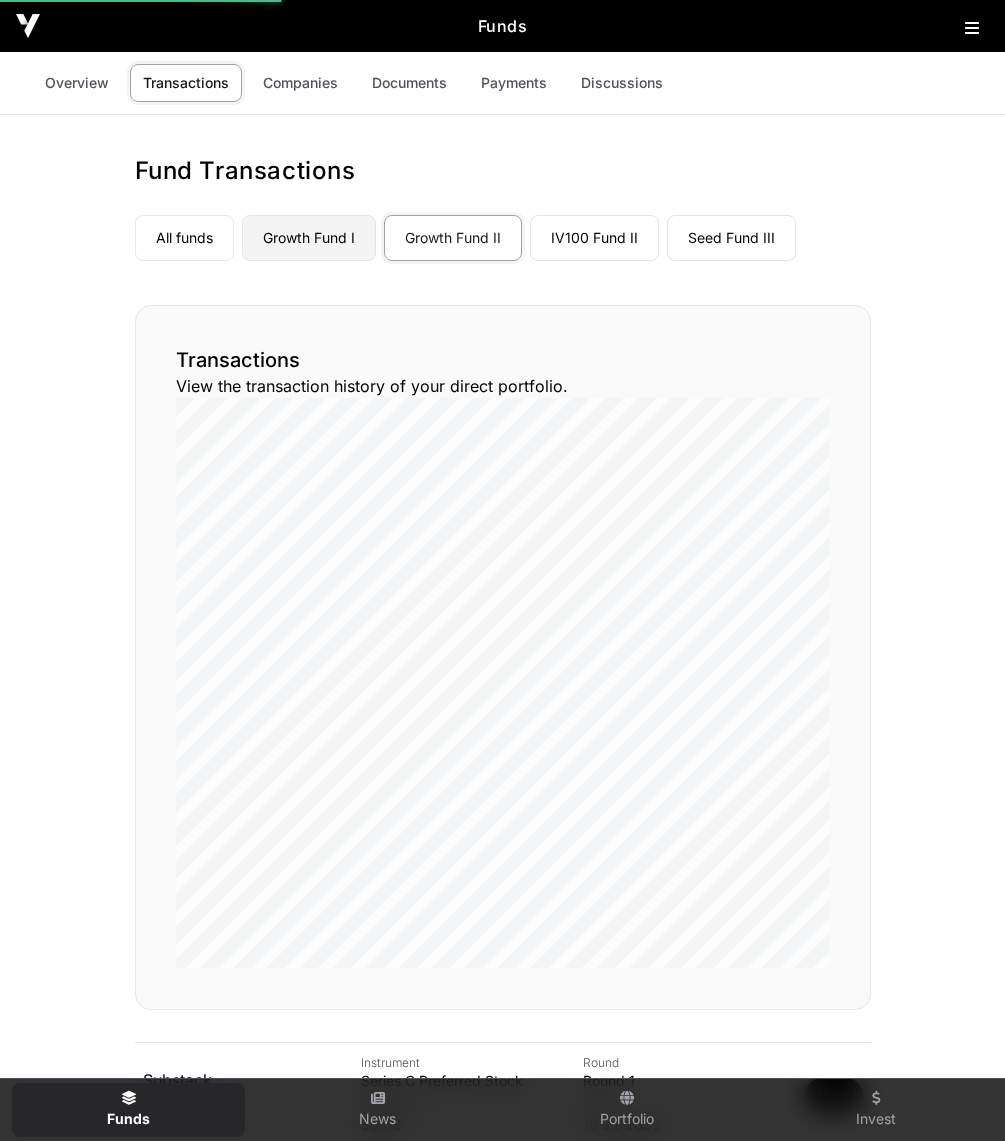 click on "Growth Fund I" 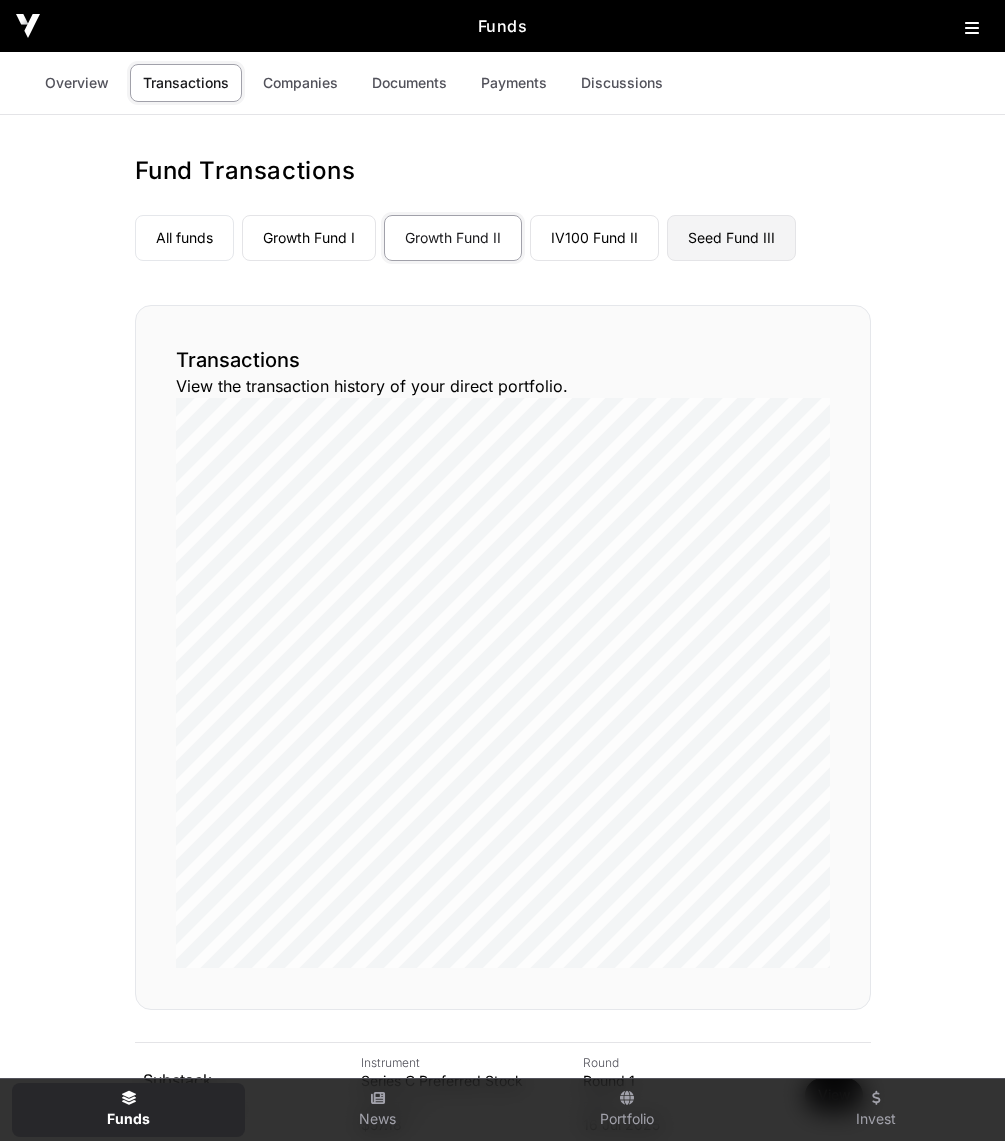 click on "Seed Fund III" 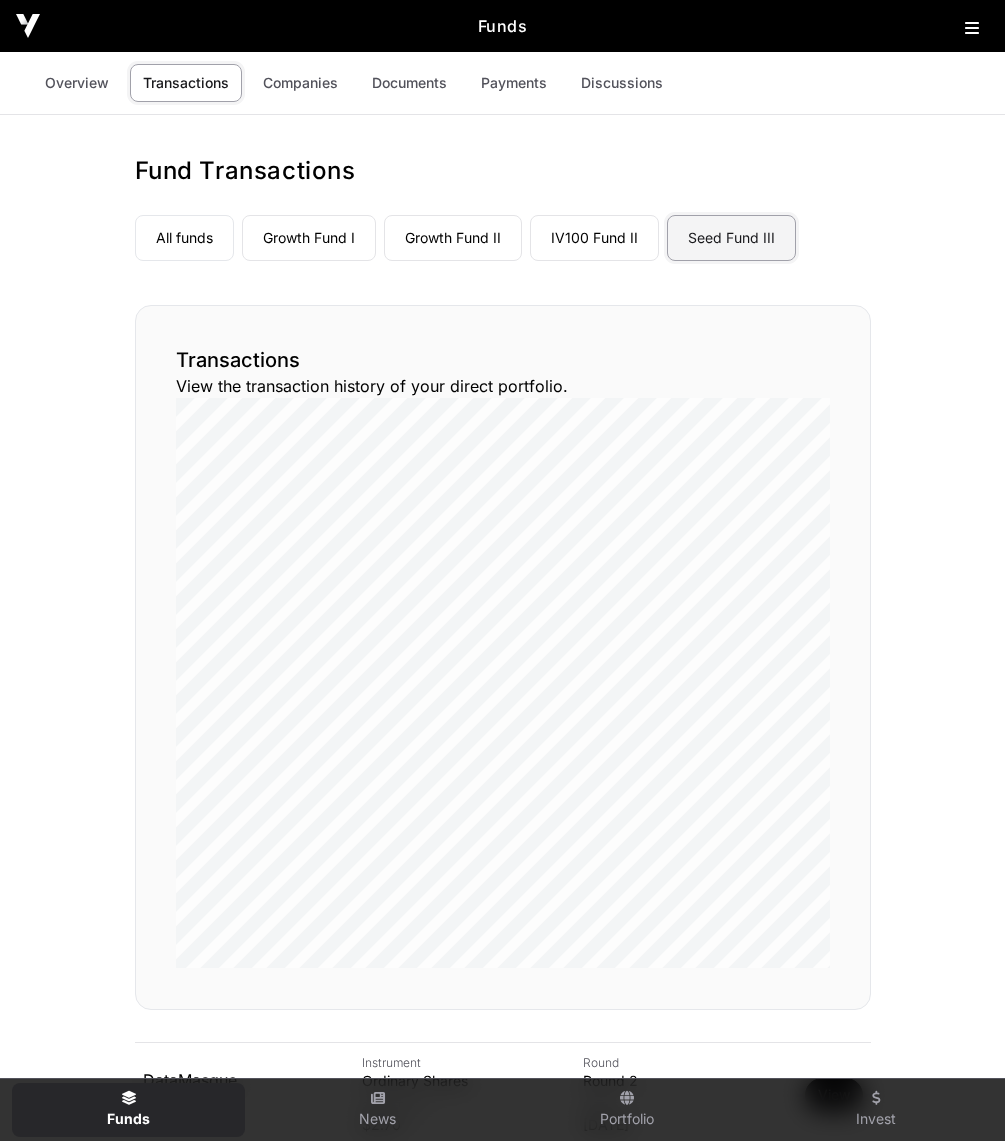 click on "Seed Fund III" 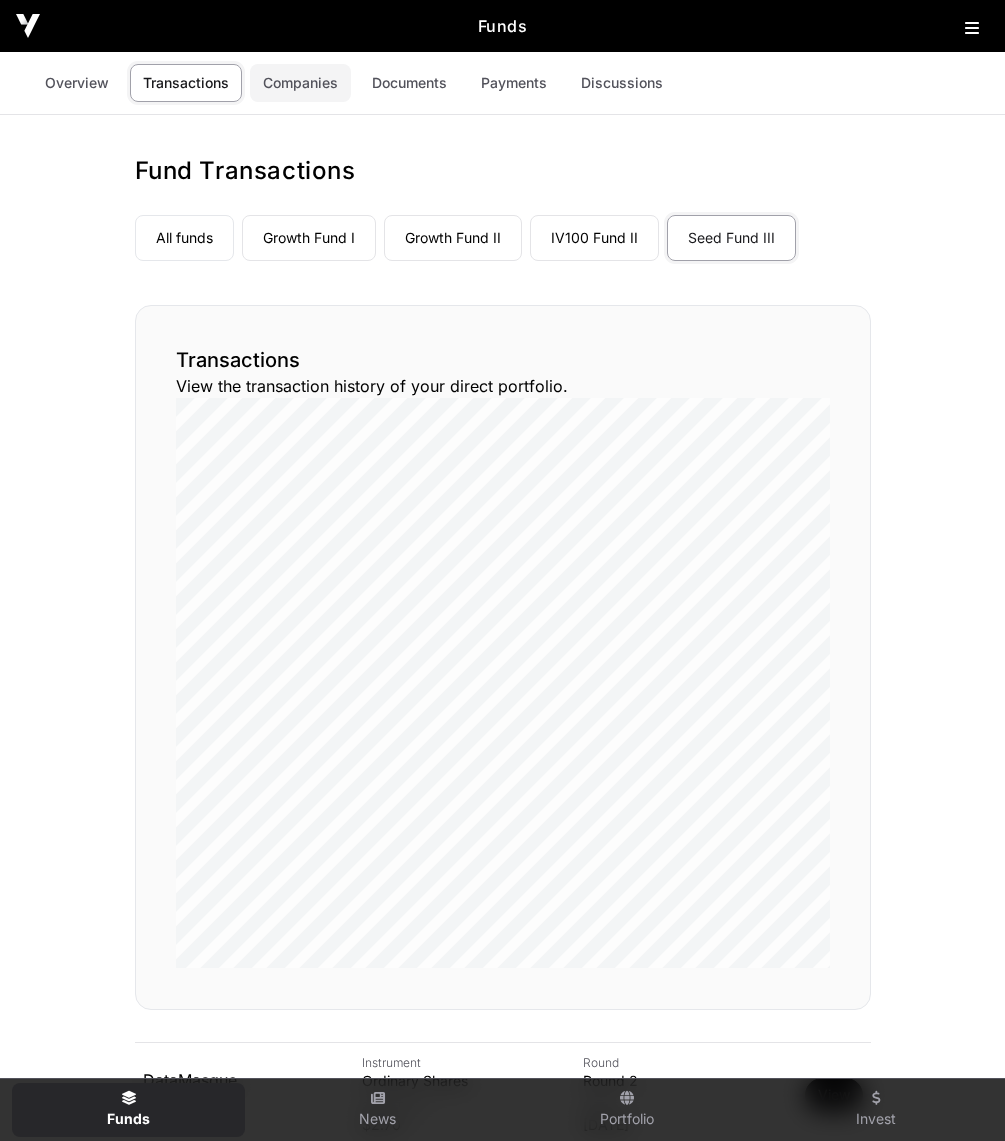click on "Companies" 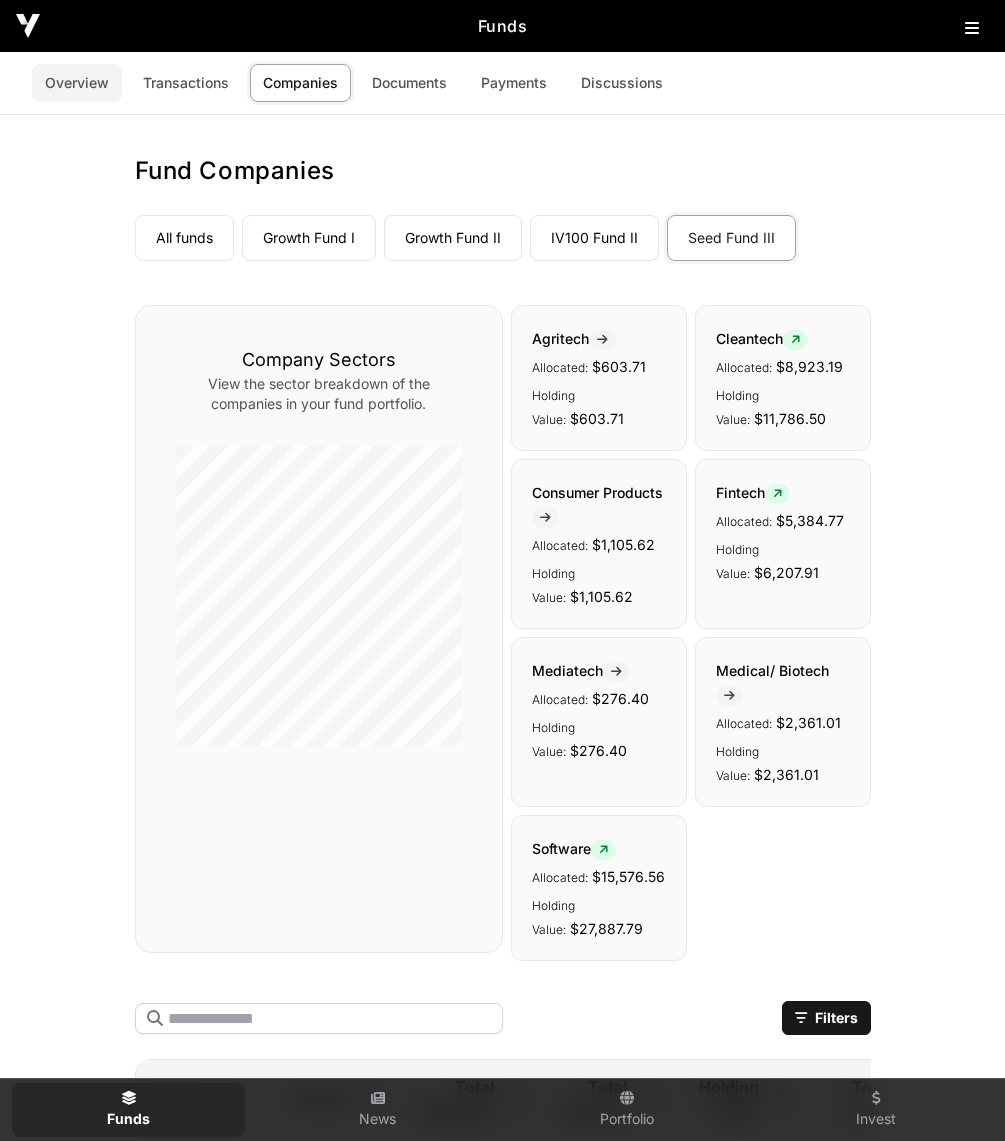 click on "Overview" 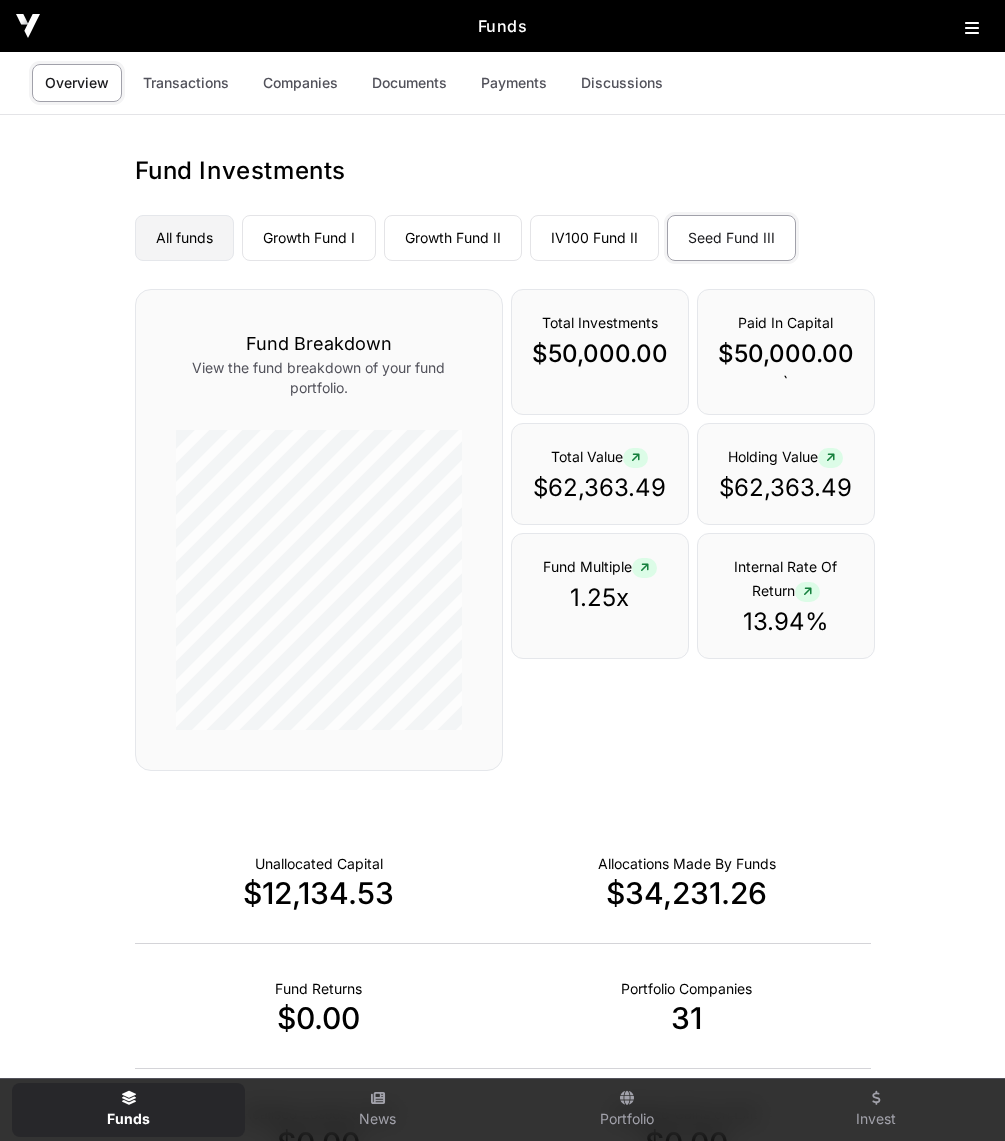 click on "All funds" 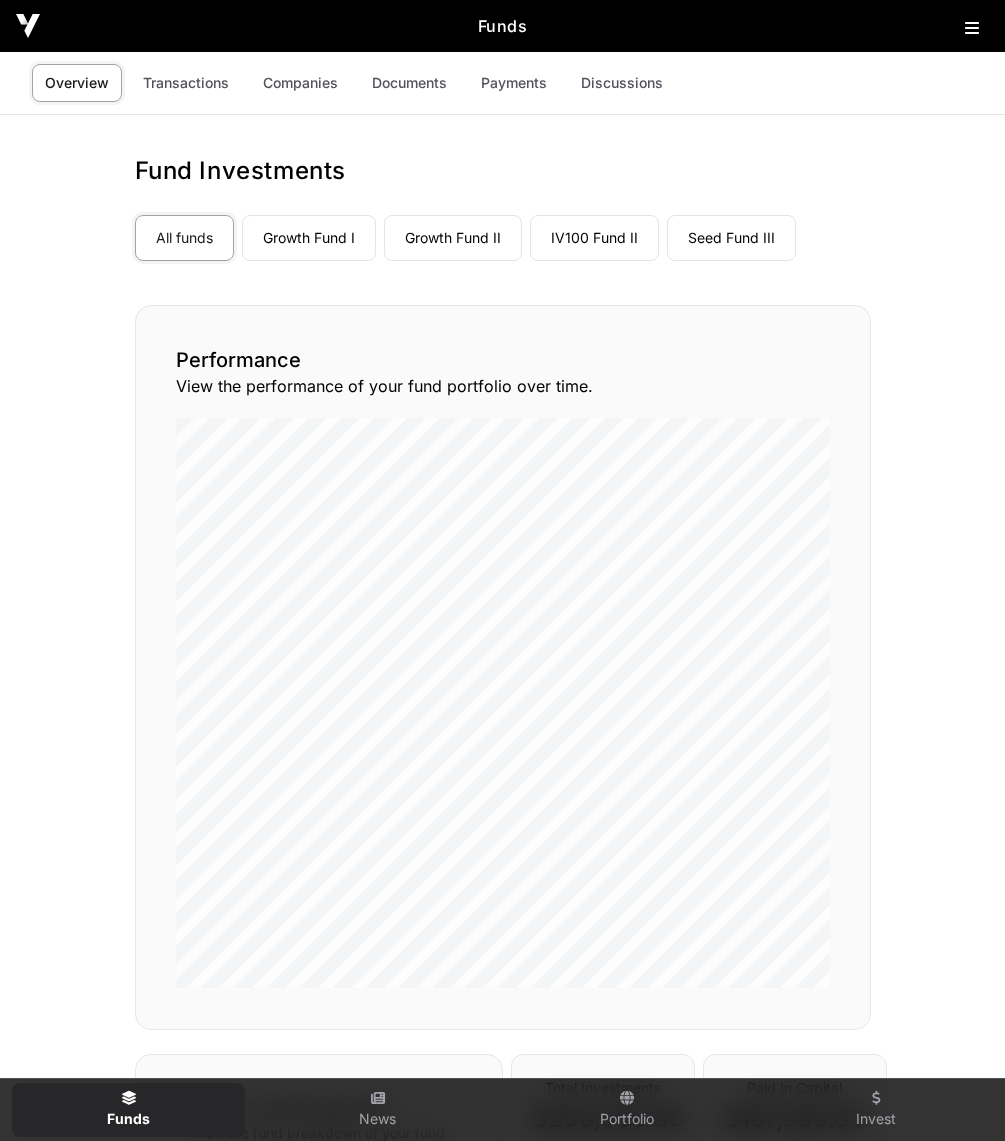 click 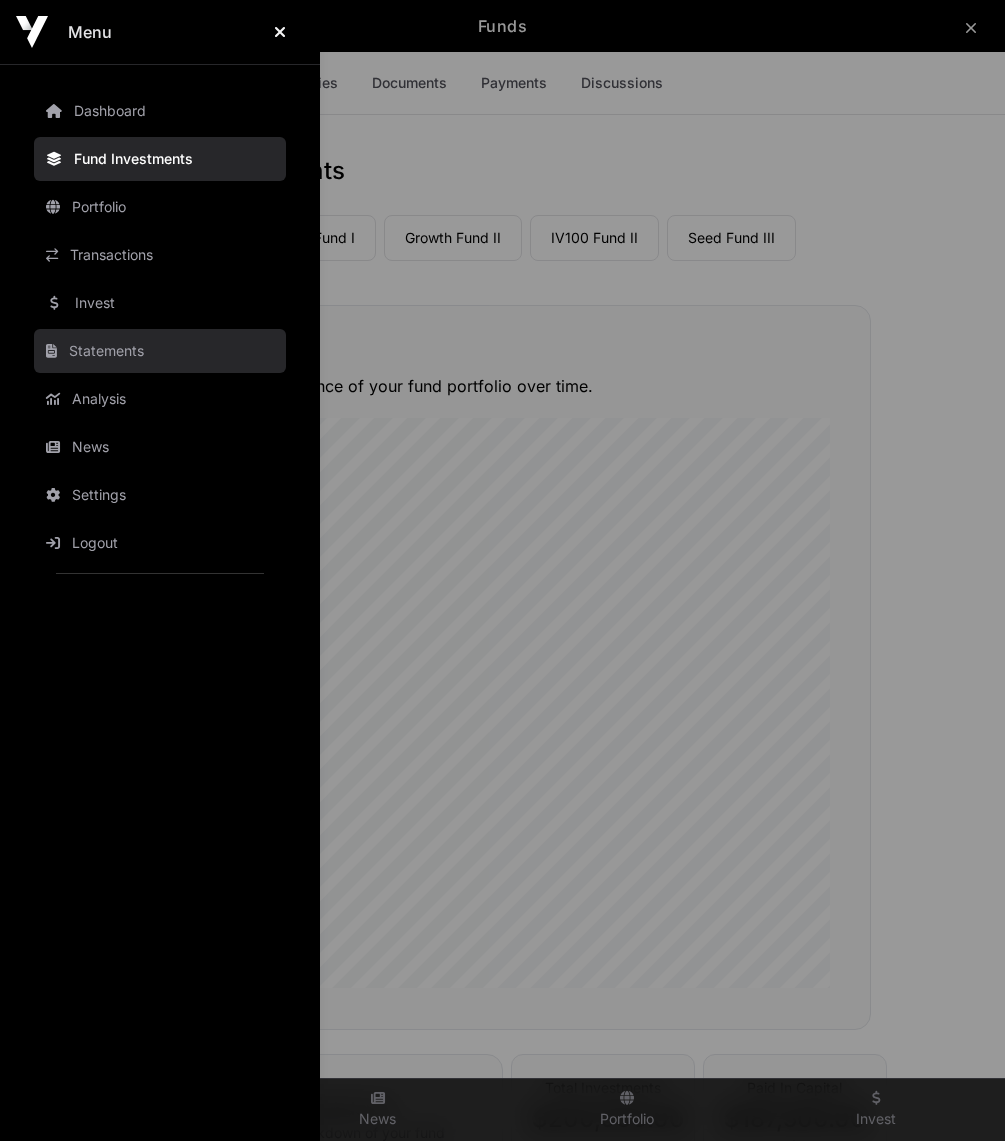 click on "Statements" at bounding box center [160, 351] 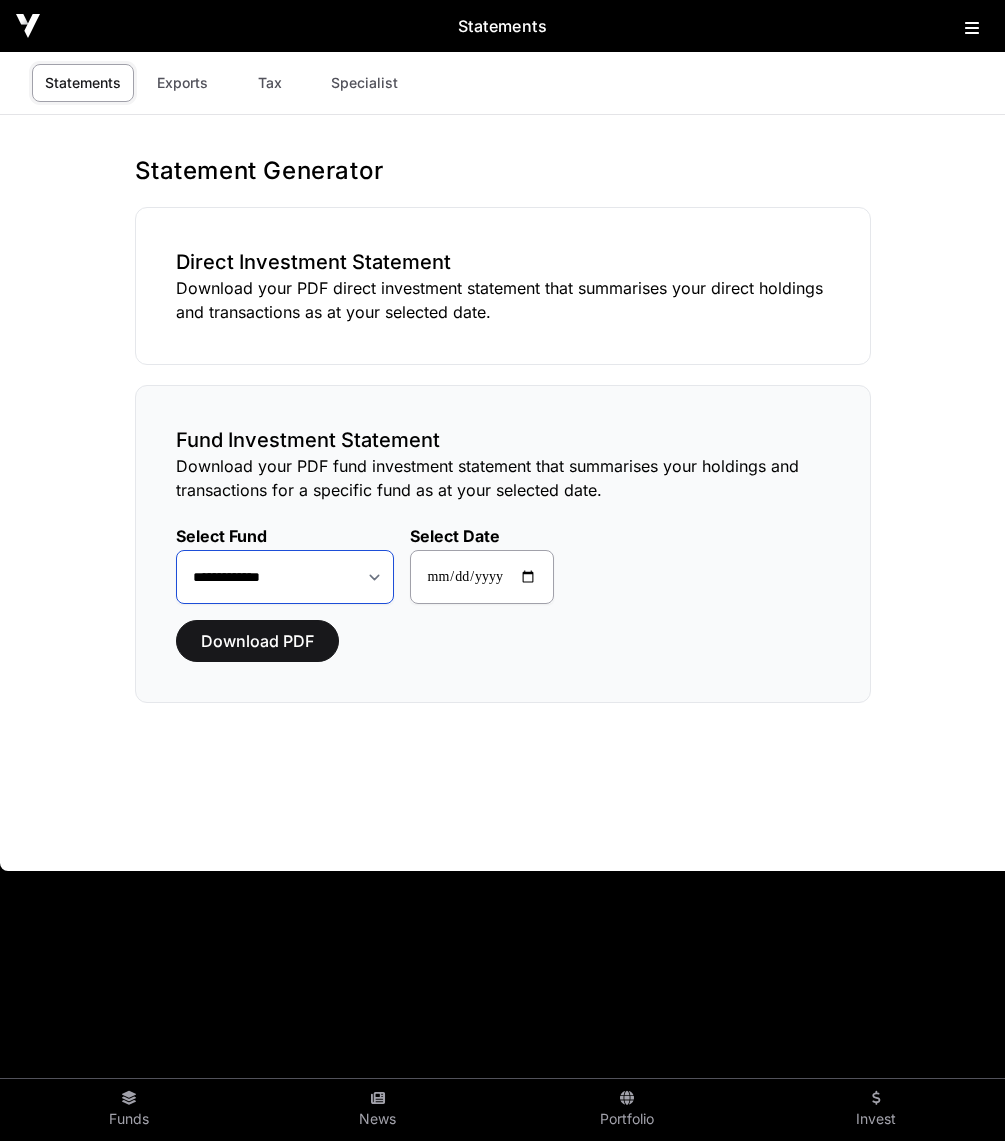 click on "**********" 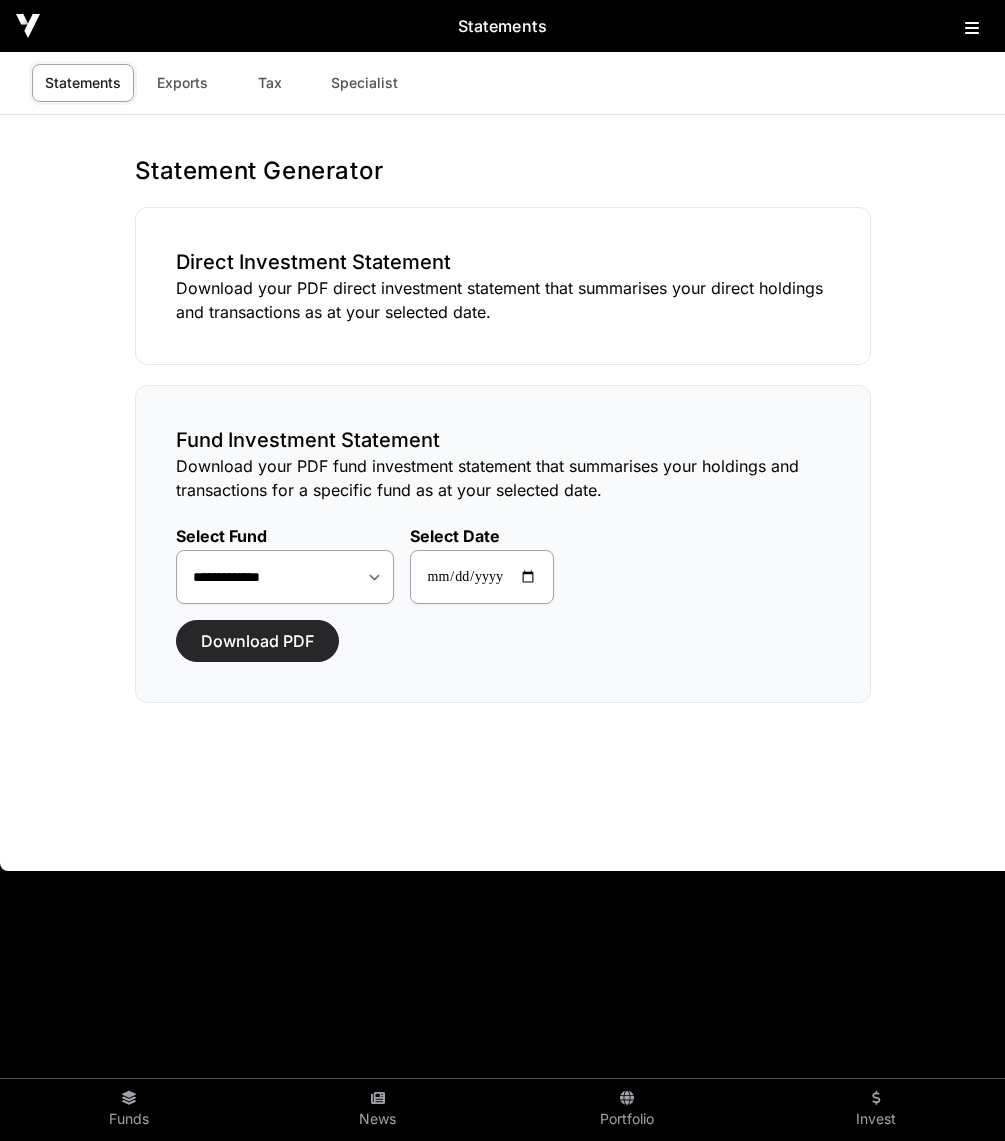 click on "Download PDF" 